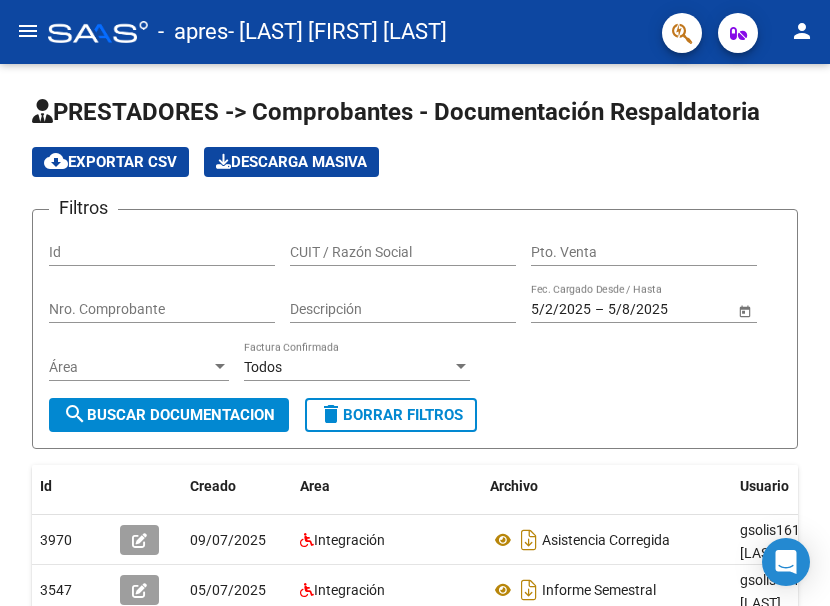 scroll, scrollTop: 0, scrollLeft: 0, axis: both 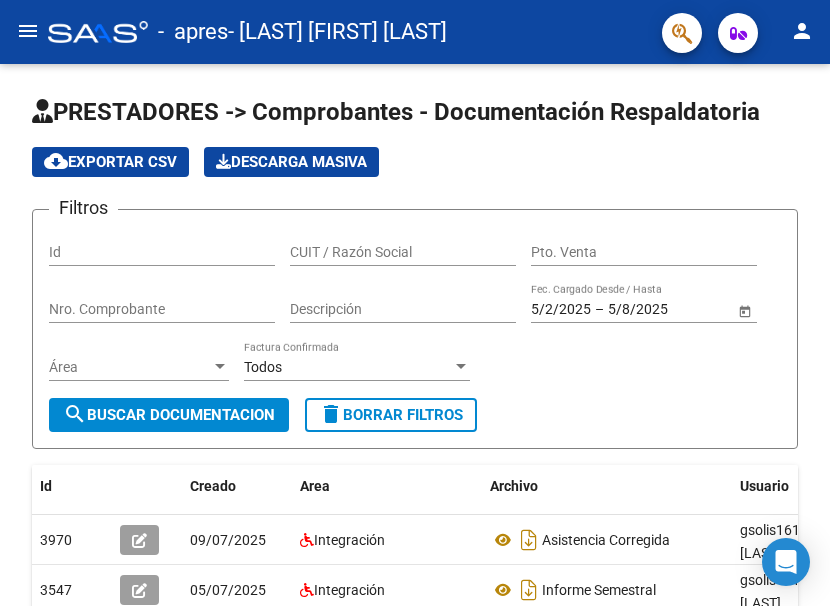 click on "menu" 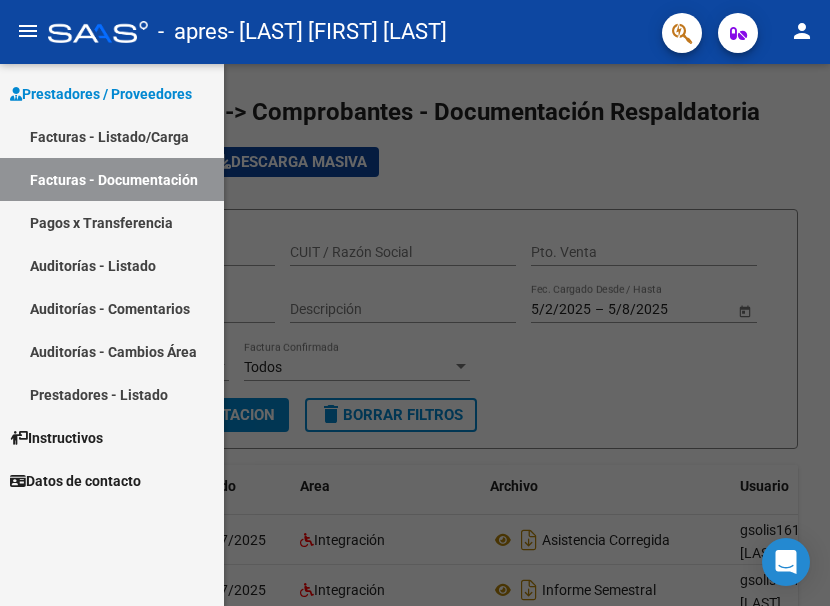 click on "Facturas - Listado/Carga" at bounding box center (112, 136) 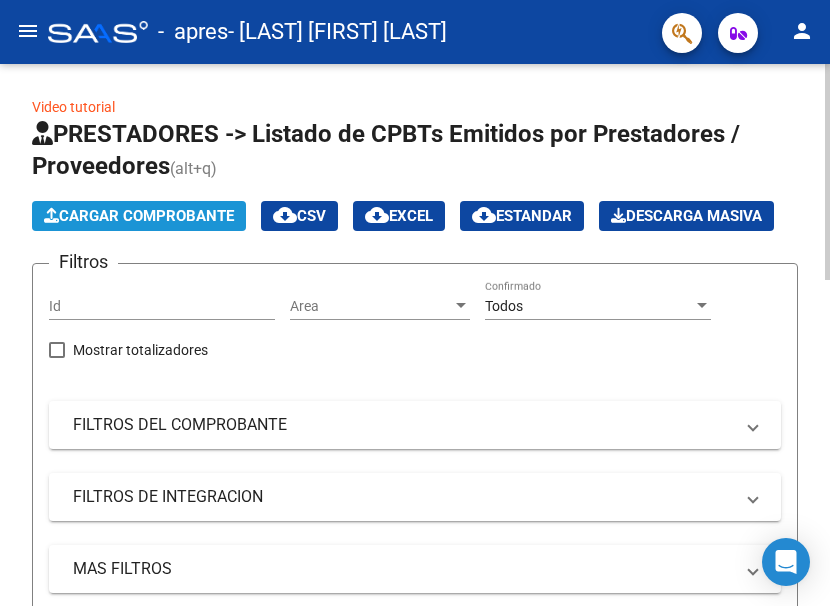click on "Cargar Comprobante" 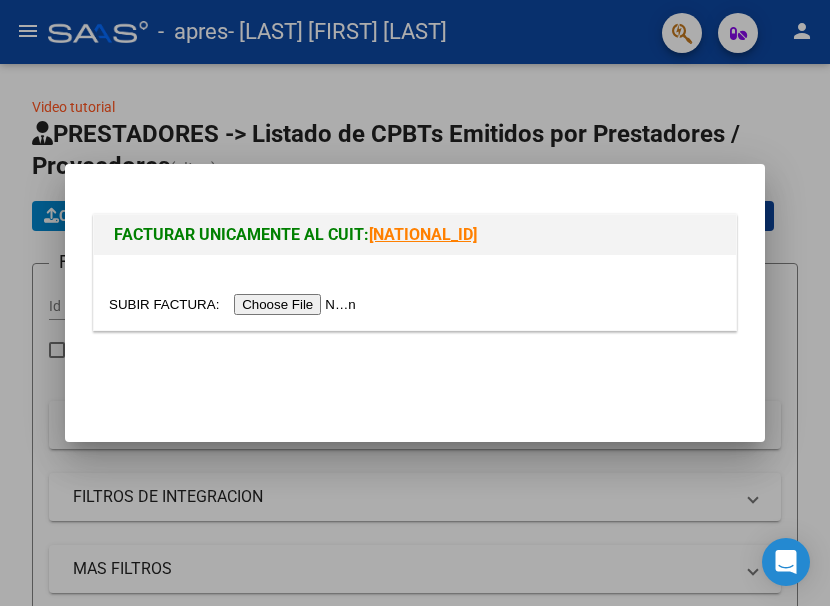 click at bounding box center [235, 304] 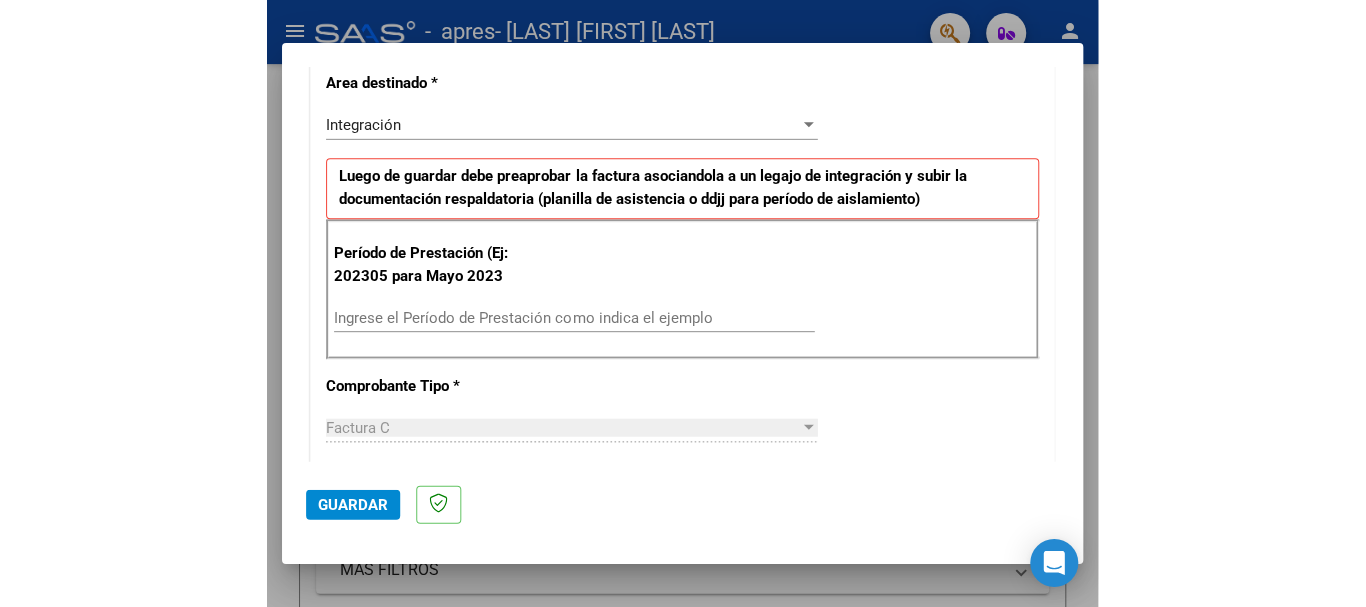 scroll, scrollTop: 430, scrollLeft: 0, axis: vertical 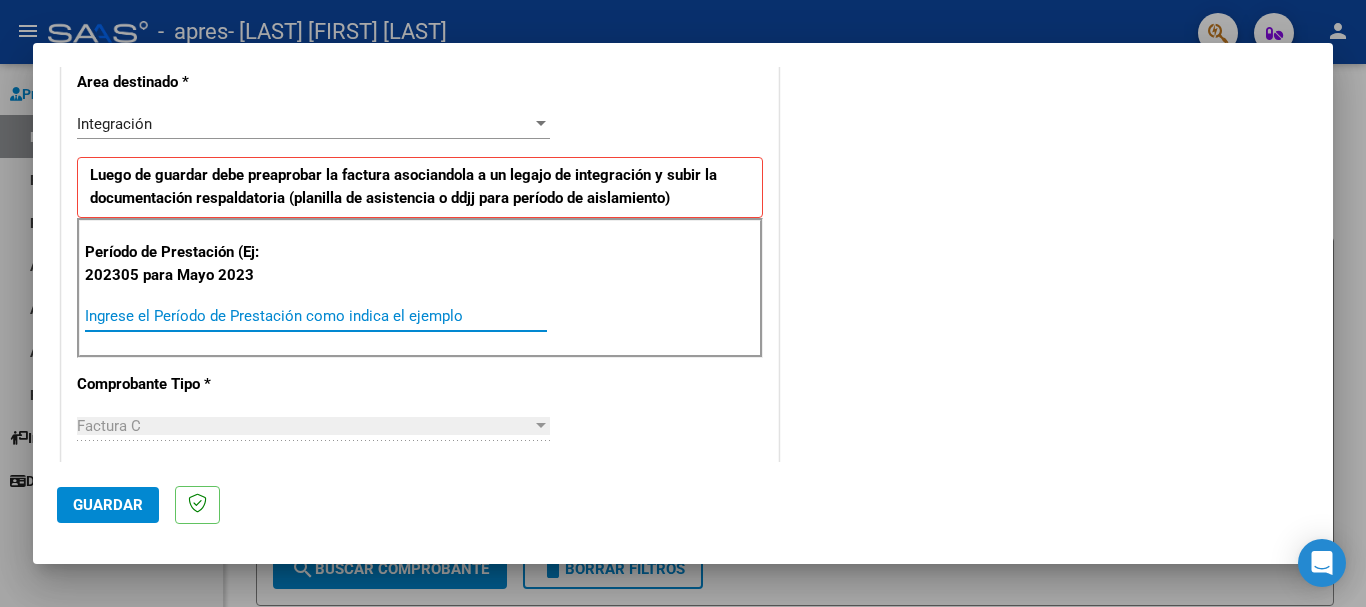 click on "Ingrese el Período de Prestación como indica el ejemplo" at bounding box center [316, 316] 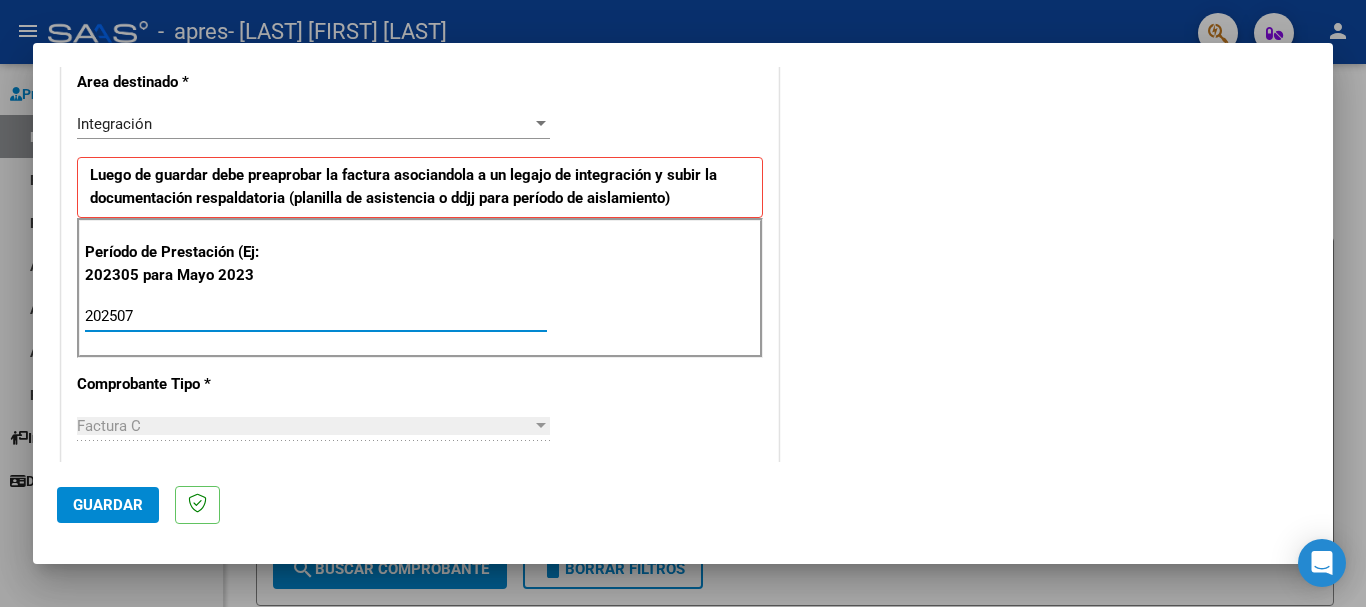 type on "202507" 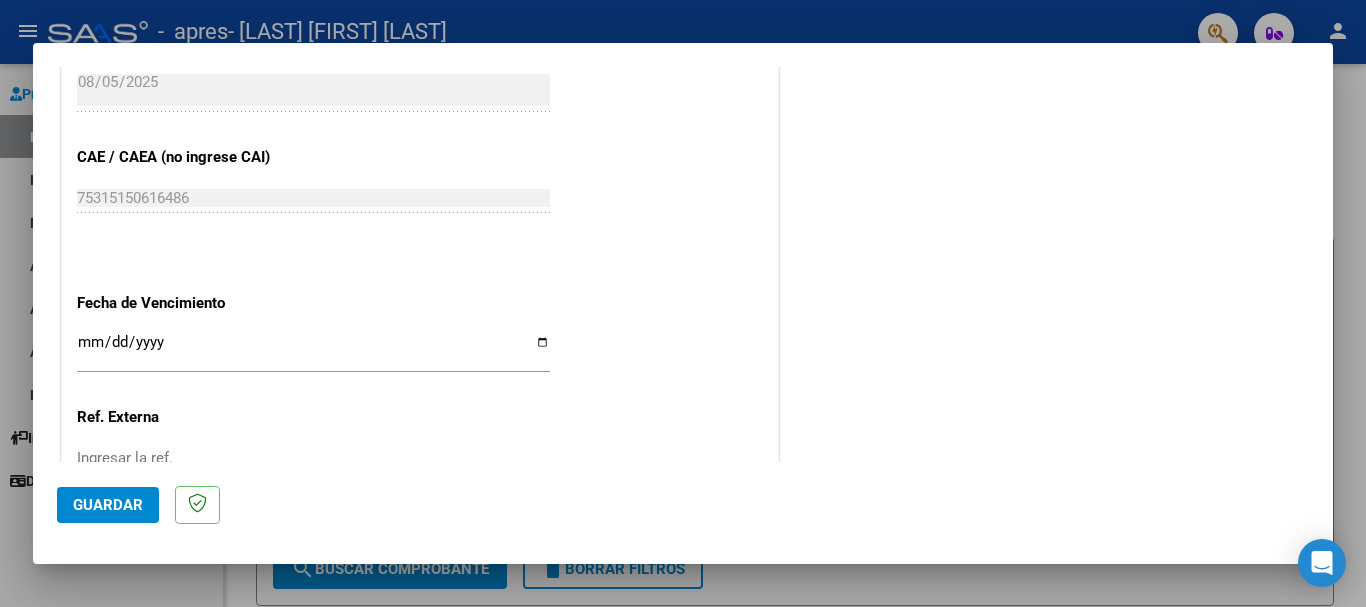 scroll, scrollTop: 1176, scrollLeft: 0, axis: vertical 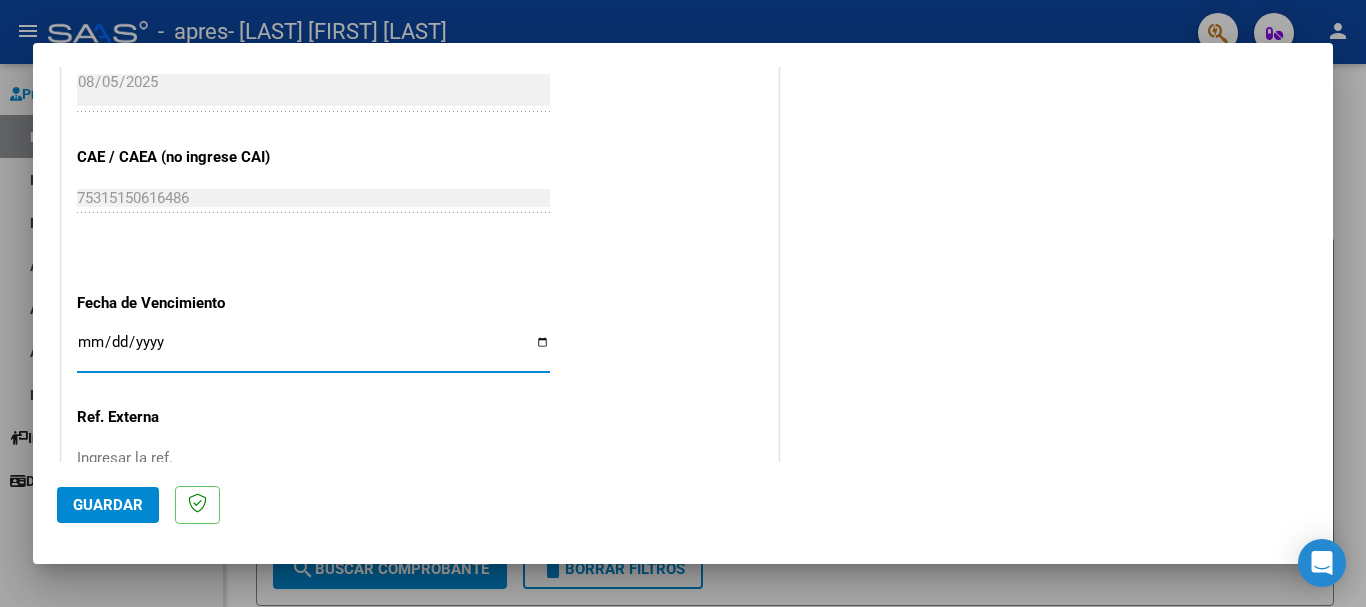click on "Ingresar la fecha" at bounding box center (313, 350) 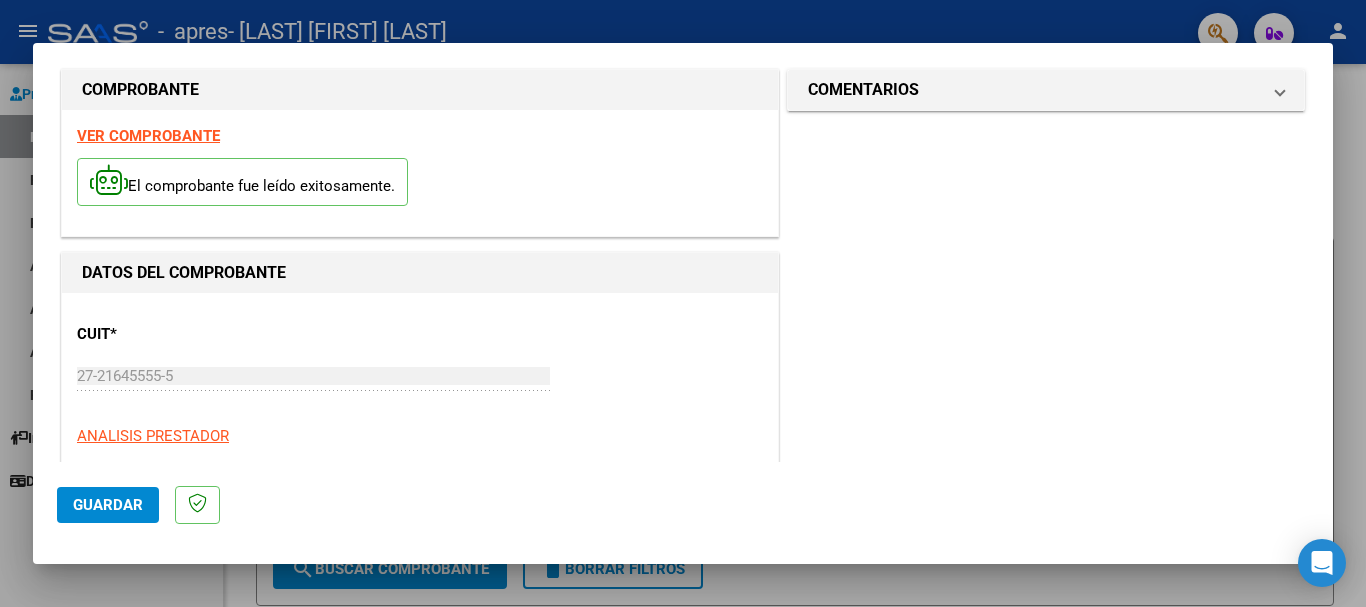 scroll, scrollTop: 0, scrollLeft: 0, axis: both 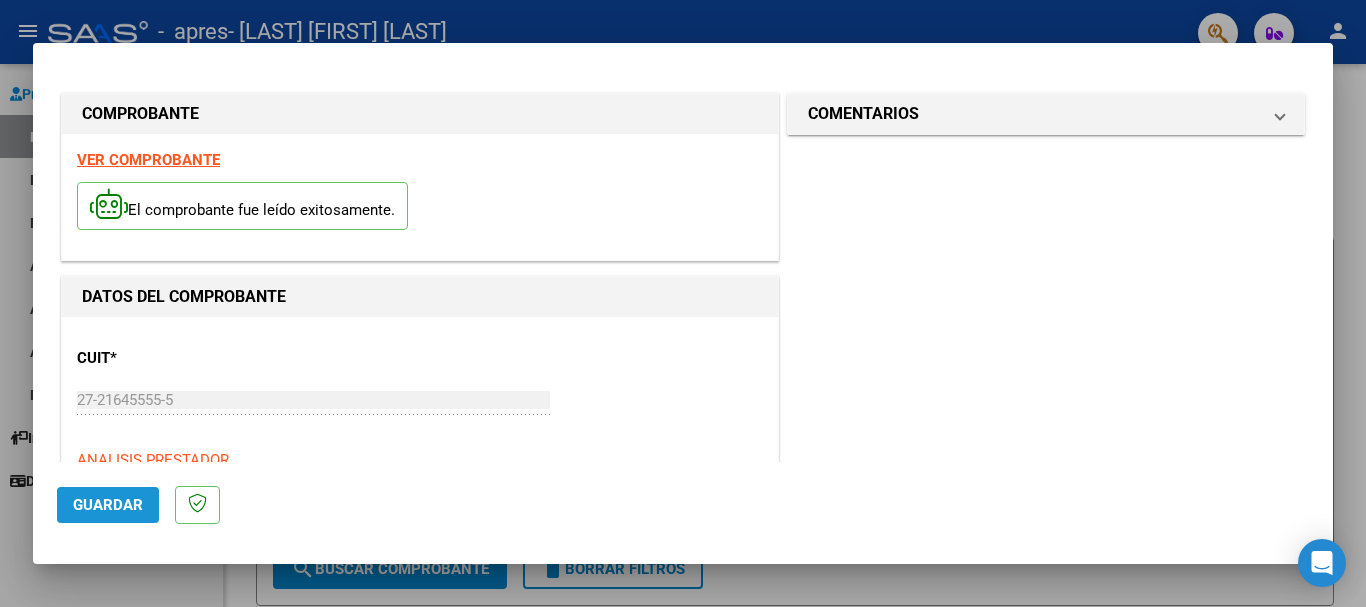 click on "Guardar" 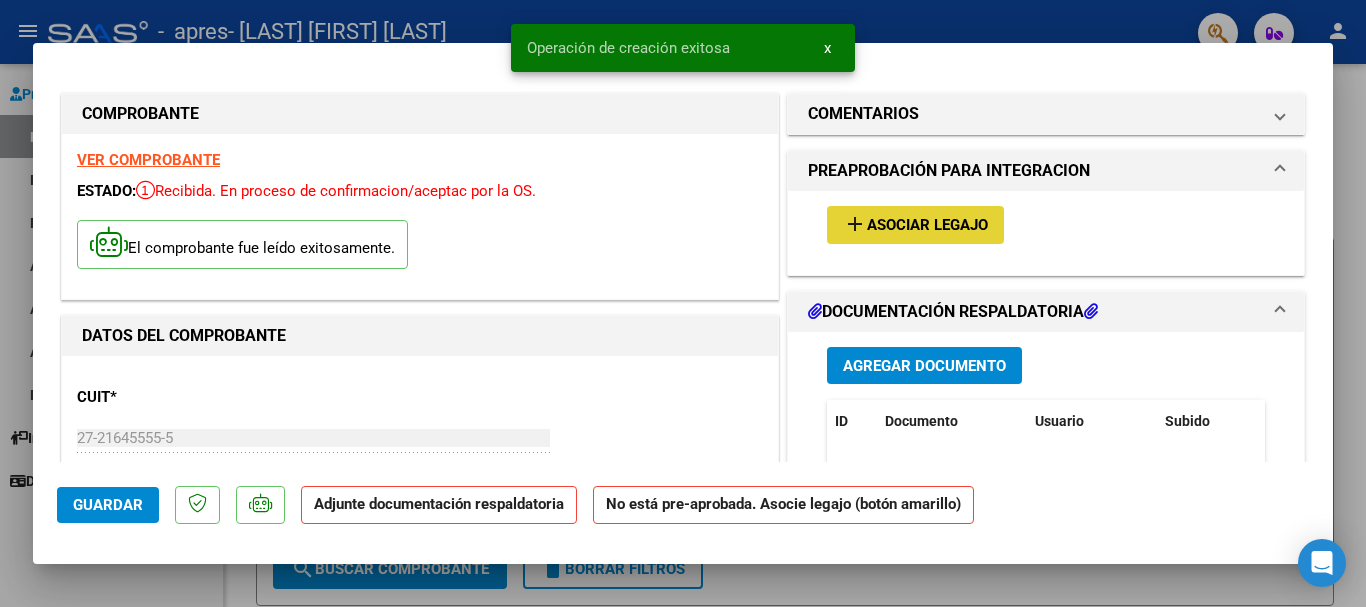 click on "Asociar Legajo" at bounding box center [927, 226] 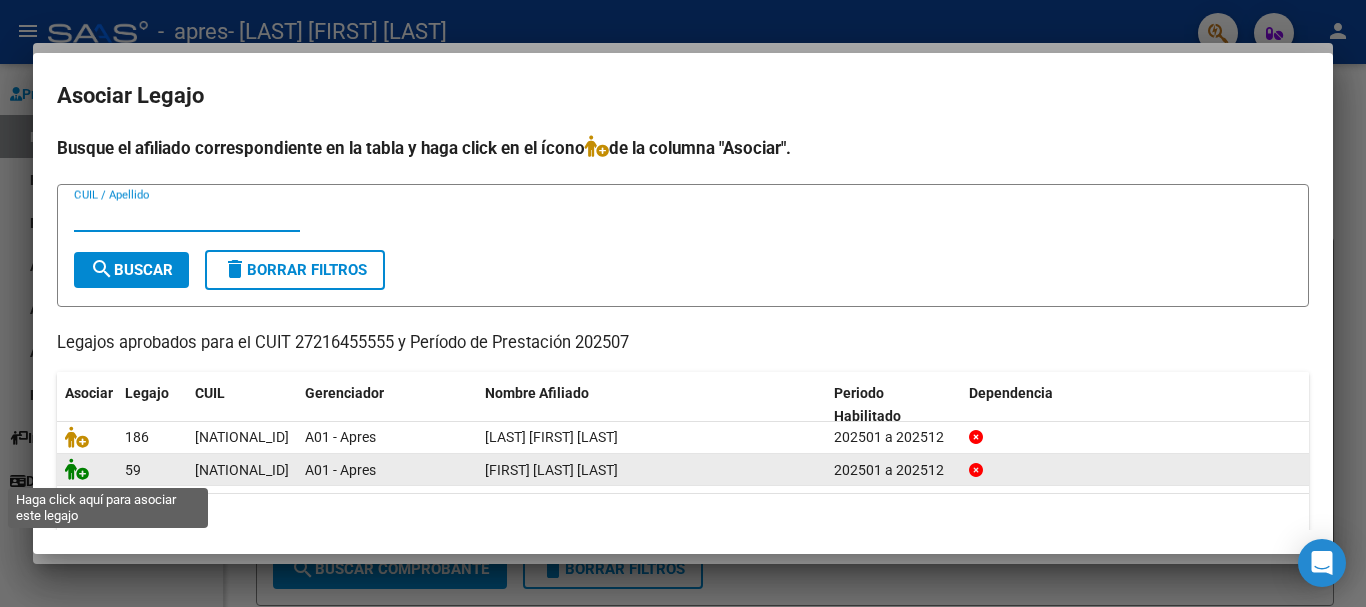 click 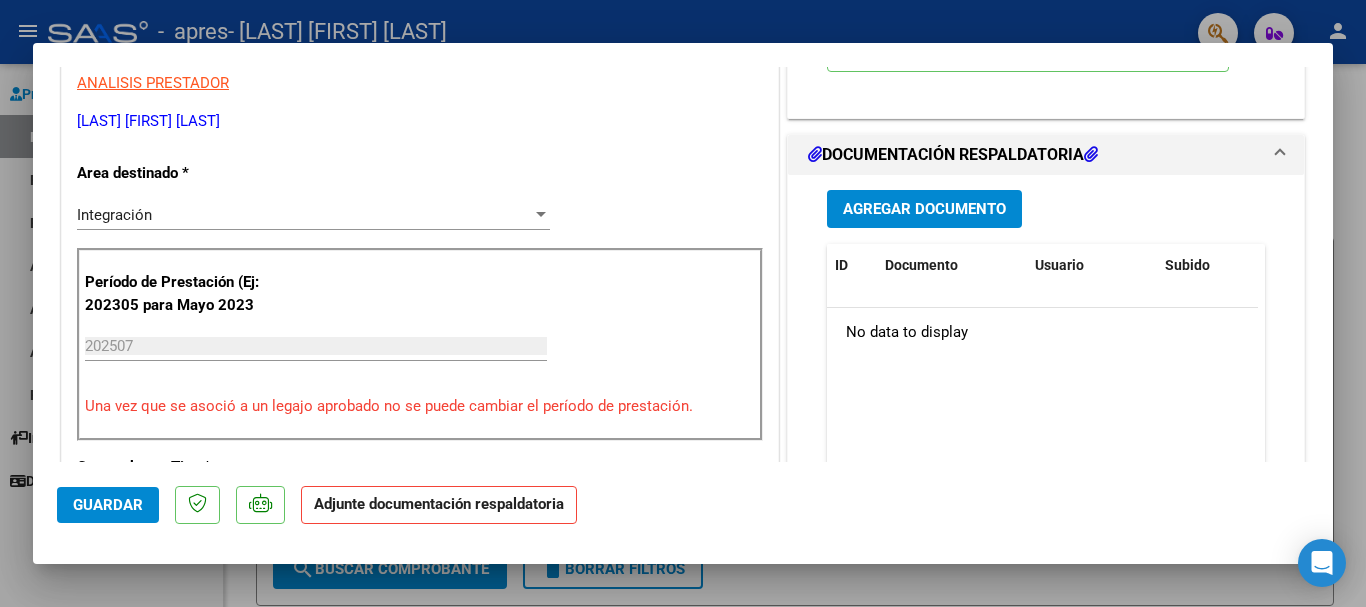 scroll, scrollTop: 435, scrollLeft: 0, axis: vertical 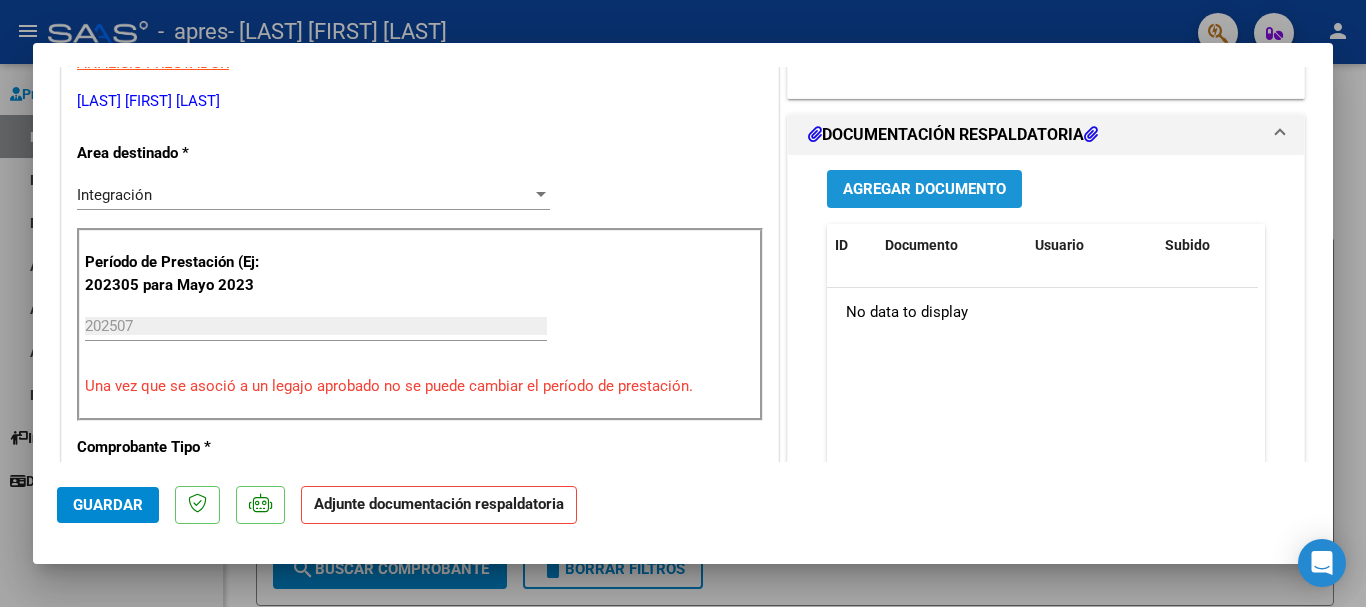 click on "Agregar Documento" at bounding box center [924, 190] 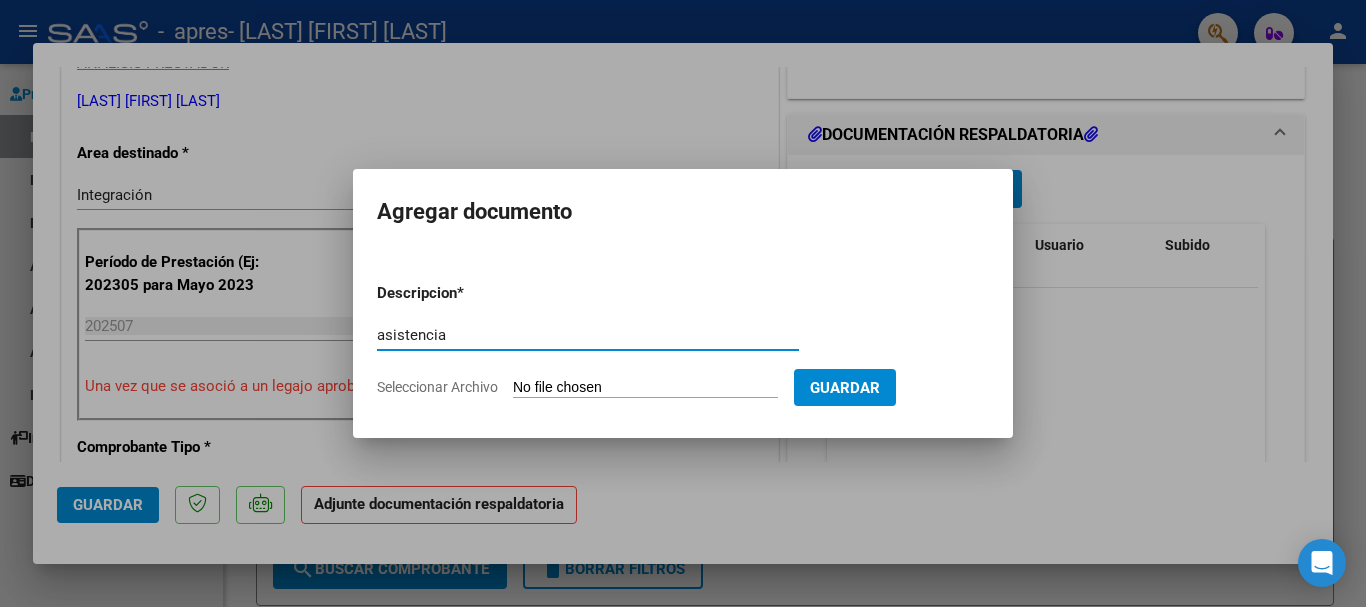 type on "asistencia" 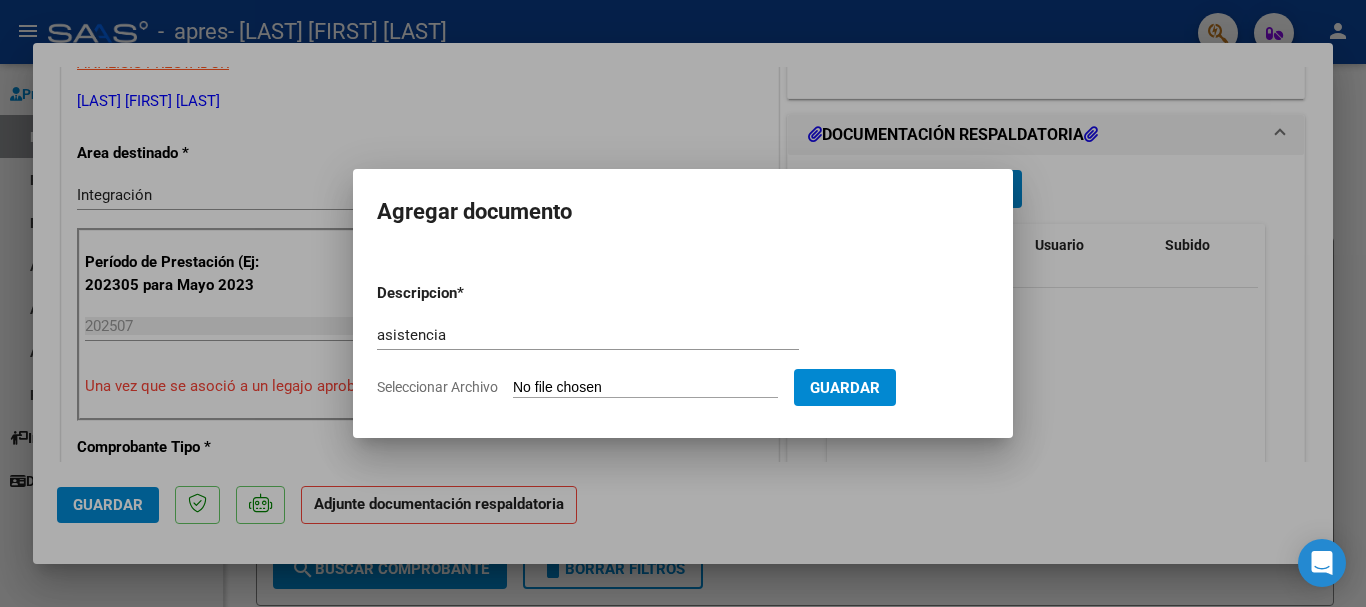 click on "Descripcion  *   asistencia Escriba aquí una descripcion  Seleccionar Archivo Guardar" at bounding box center [683, 340] 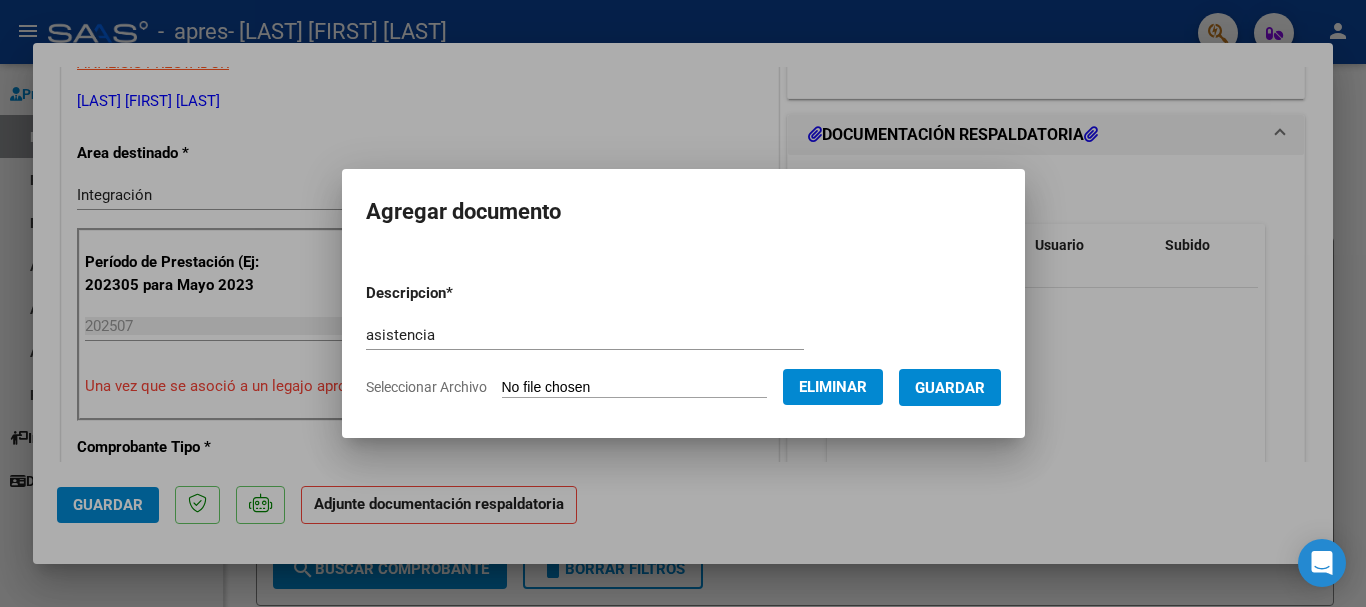 click on "Guardar" at bounding box center [950, 388] 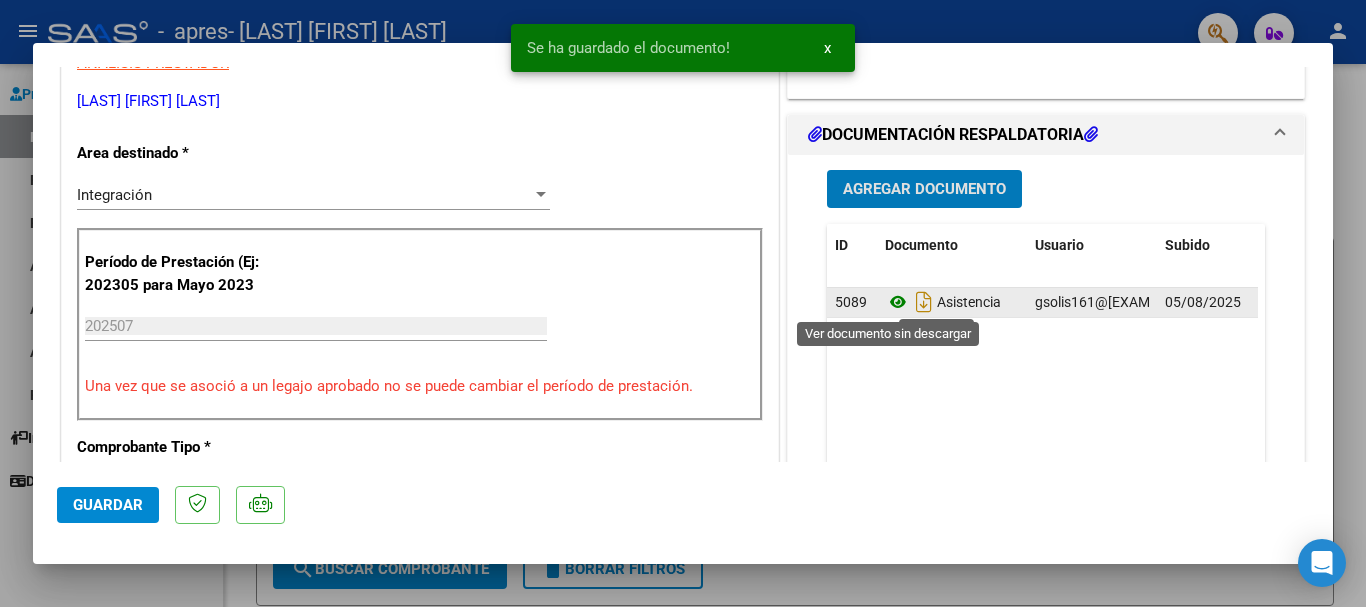 click 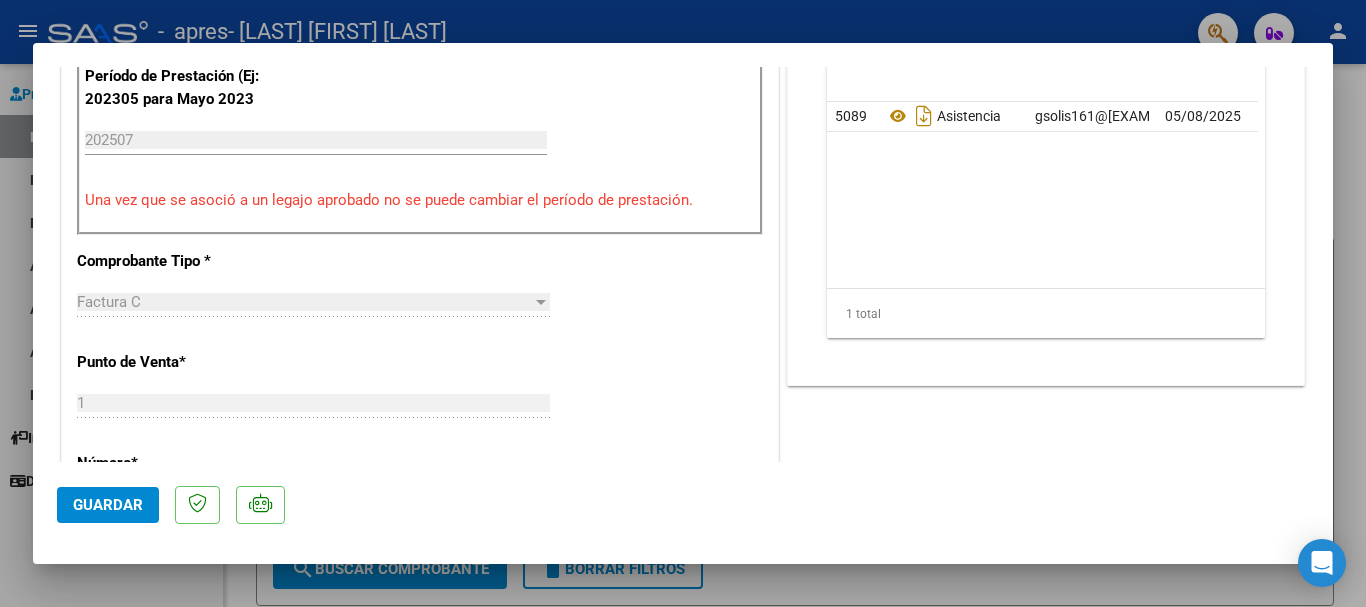 scroll, scrollTop: 279, scrollLeft: 0, axis: vertical 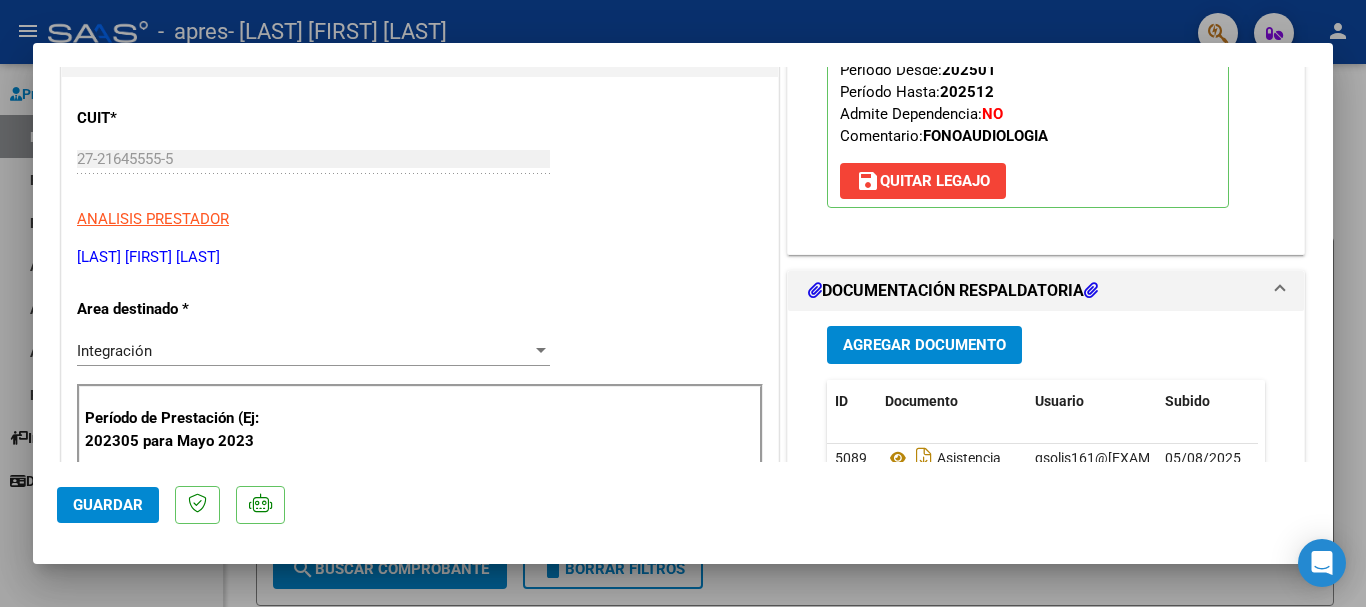 click on "Guardar" 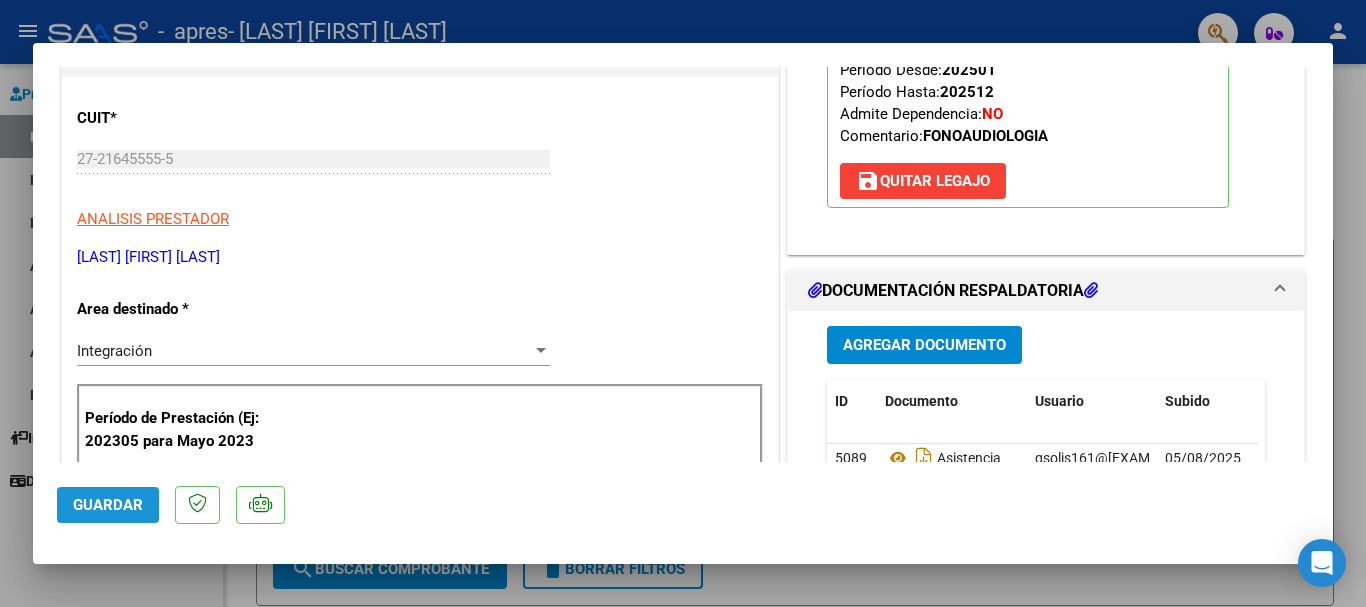 click on "Guardar" 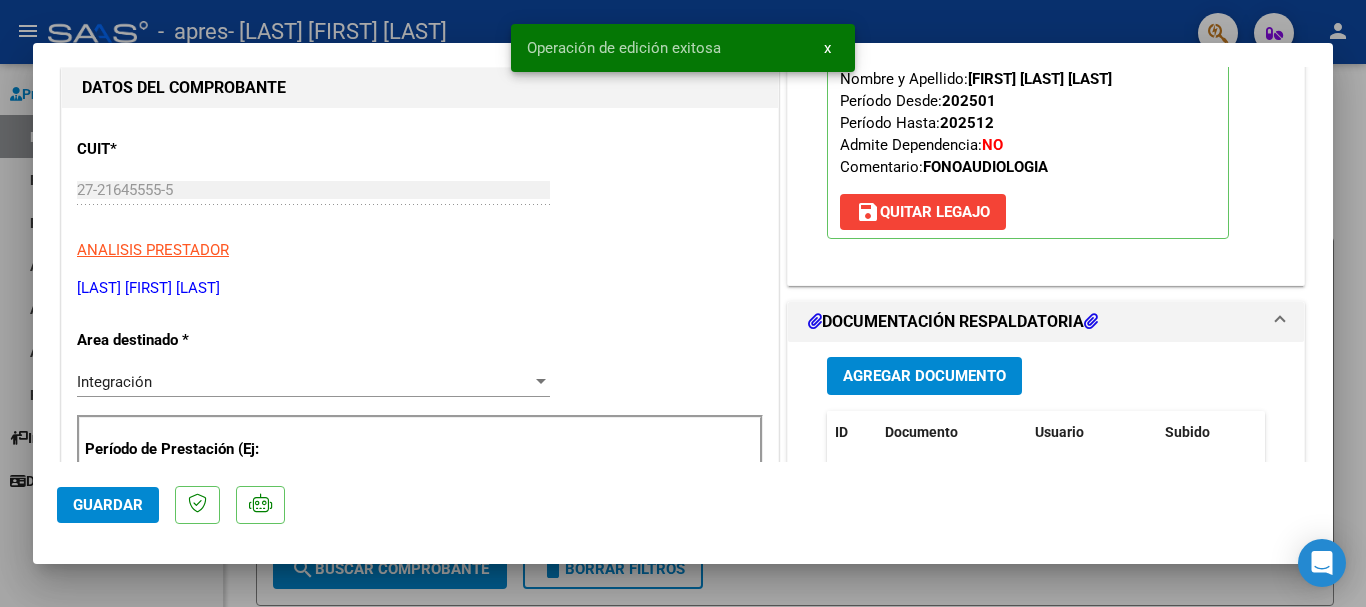 scroll, scrollTop: 239, scrollLeft: 0, axis: vertical 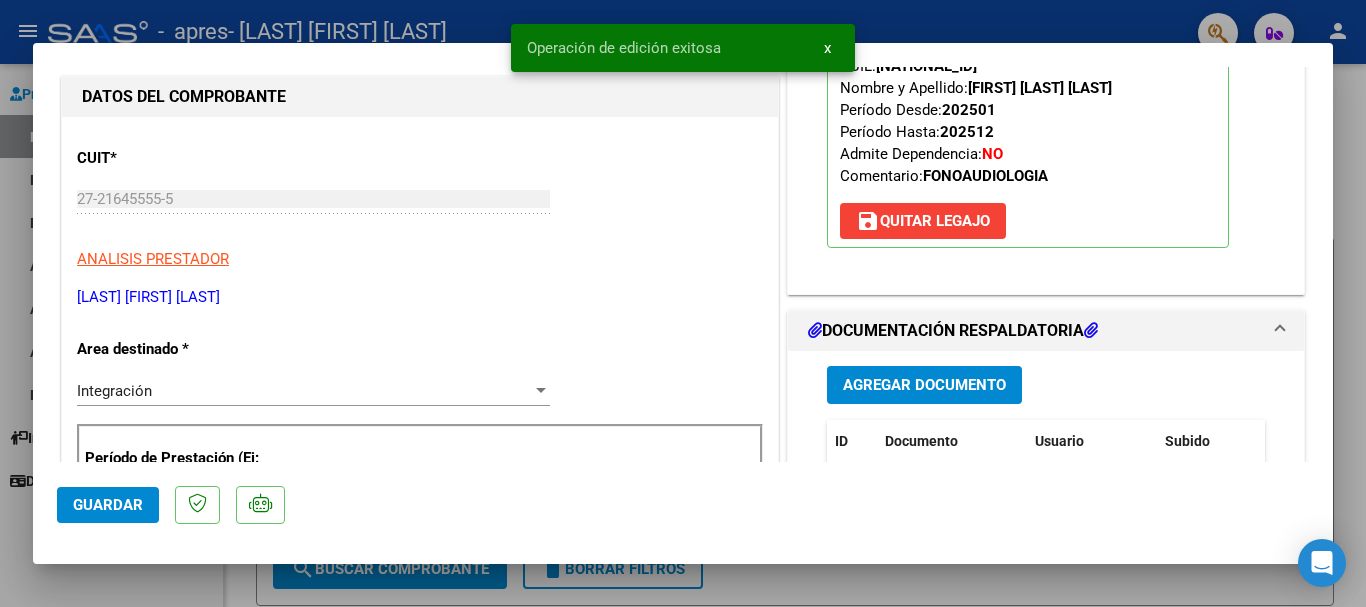 click at bounding box center (683, 303) 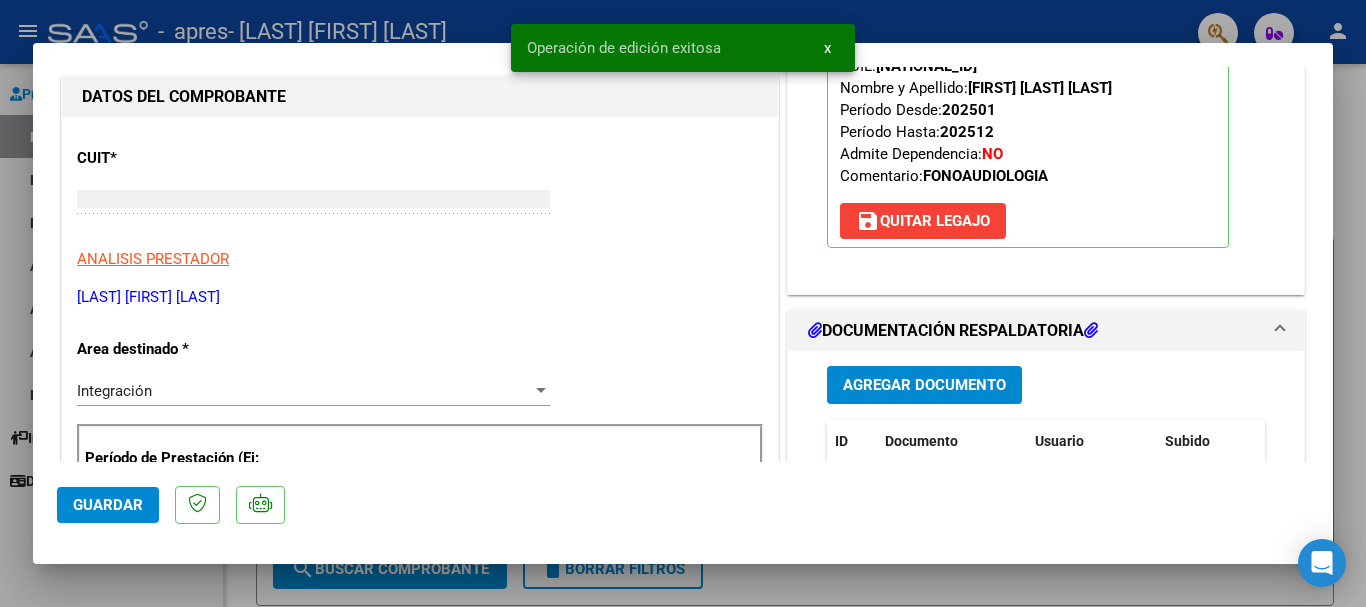 type 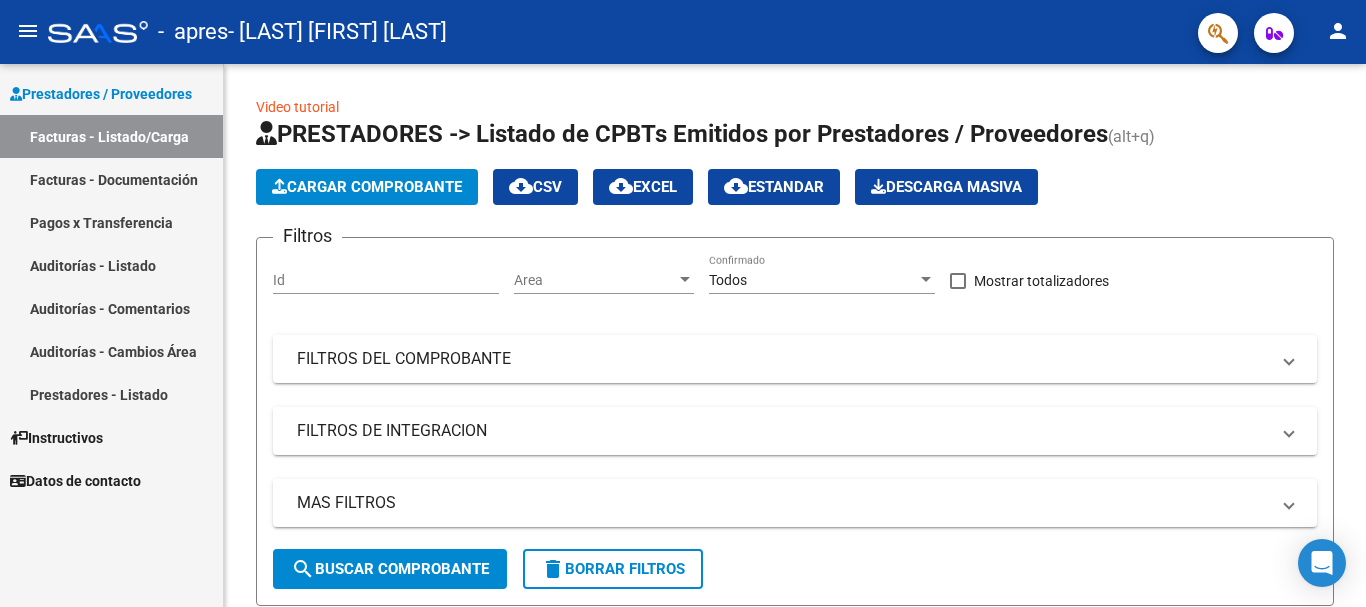 click 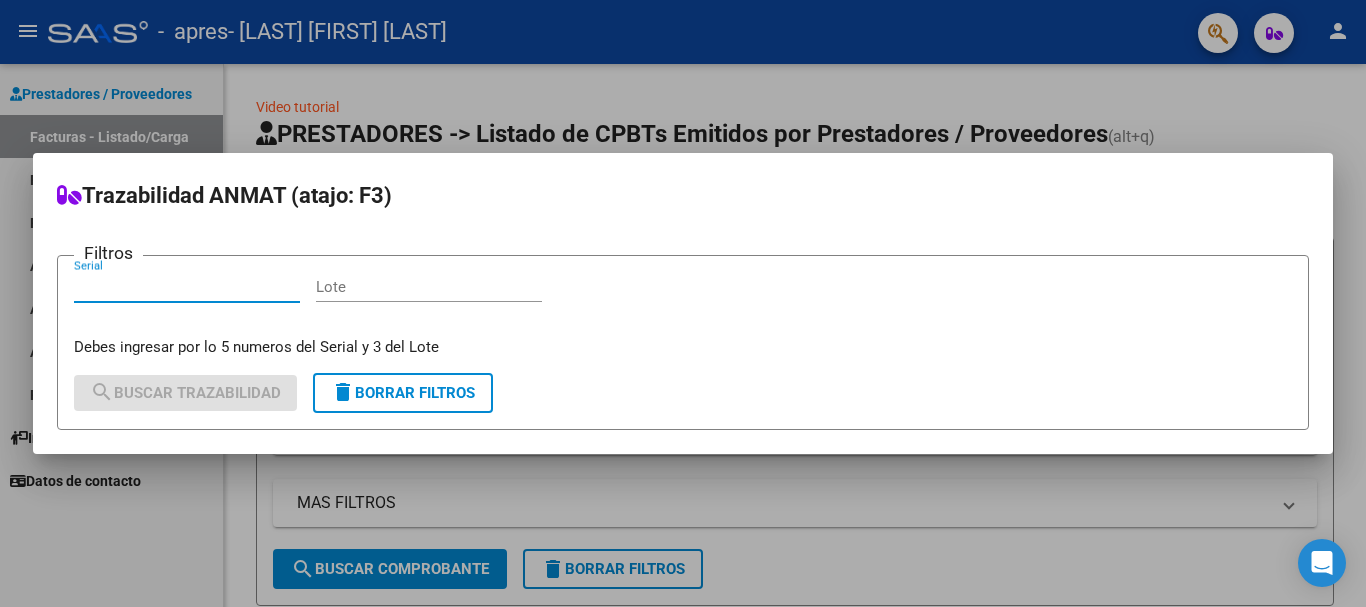 click on "Trazabilidad ANMAT (atajo: F3) Filtros Serial Lote Debes ingresar por lo 5 numeros del Serial y 3 del Lote search  Buscar Trazabilidad  delete  Borrar Filtros" at bounding box center [683, 303] 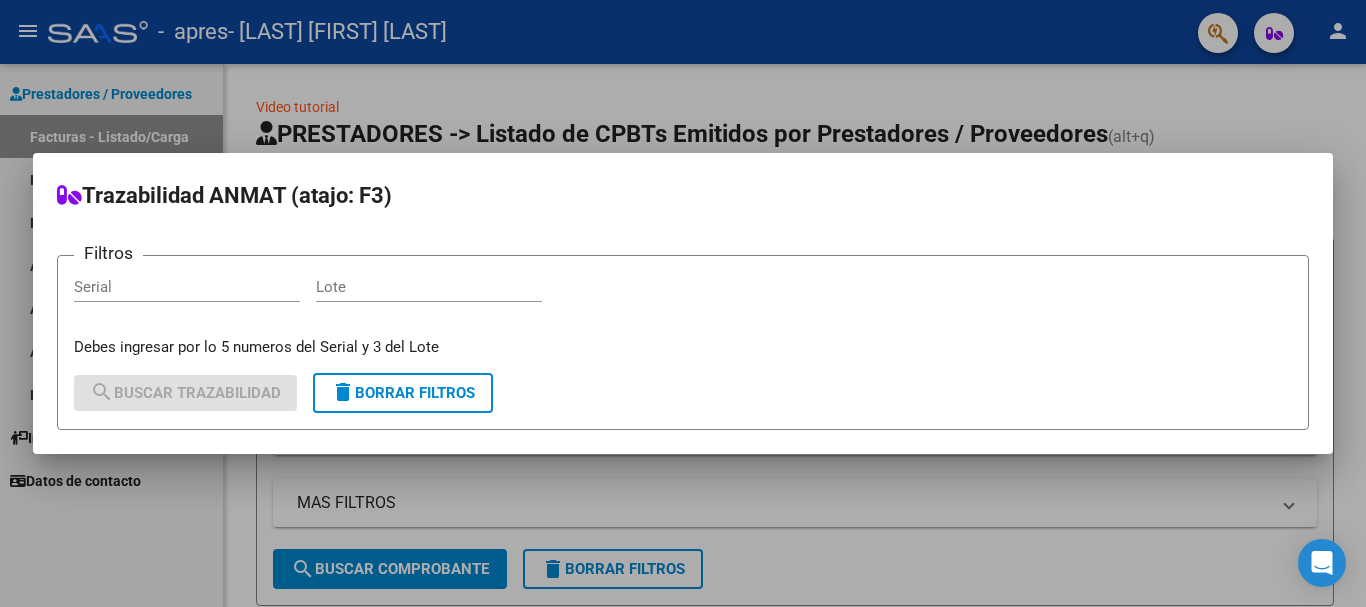 click at bounding box center (683, 303) 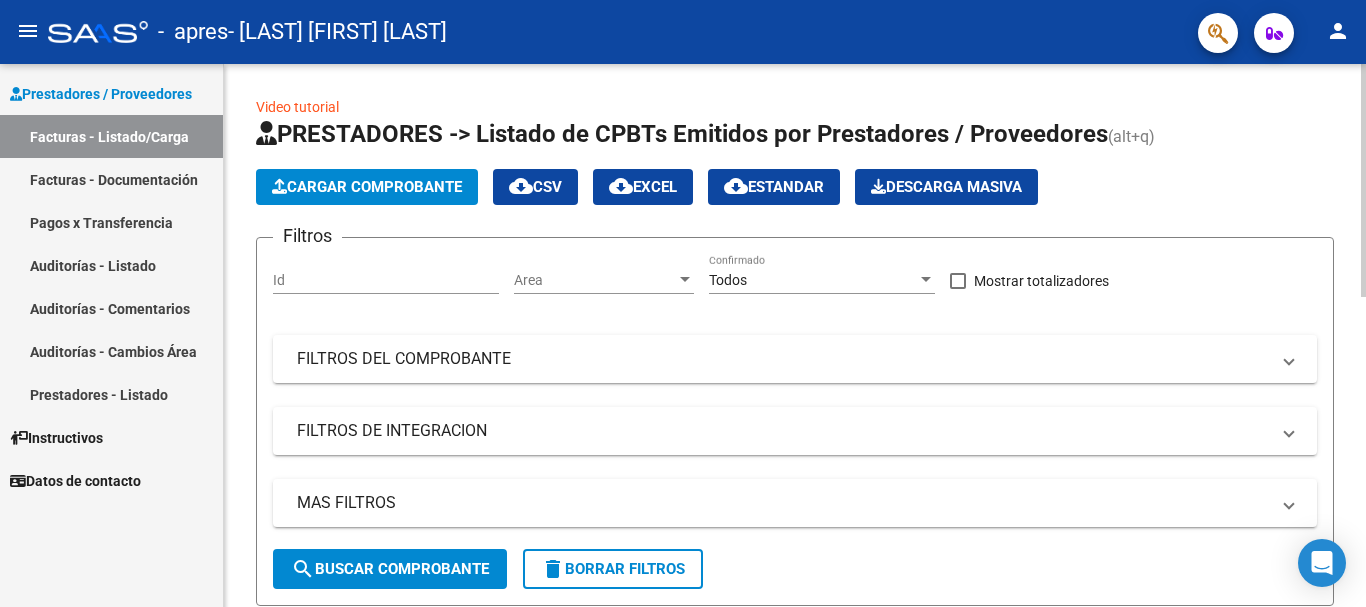 click on "Cargar Comprobante" 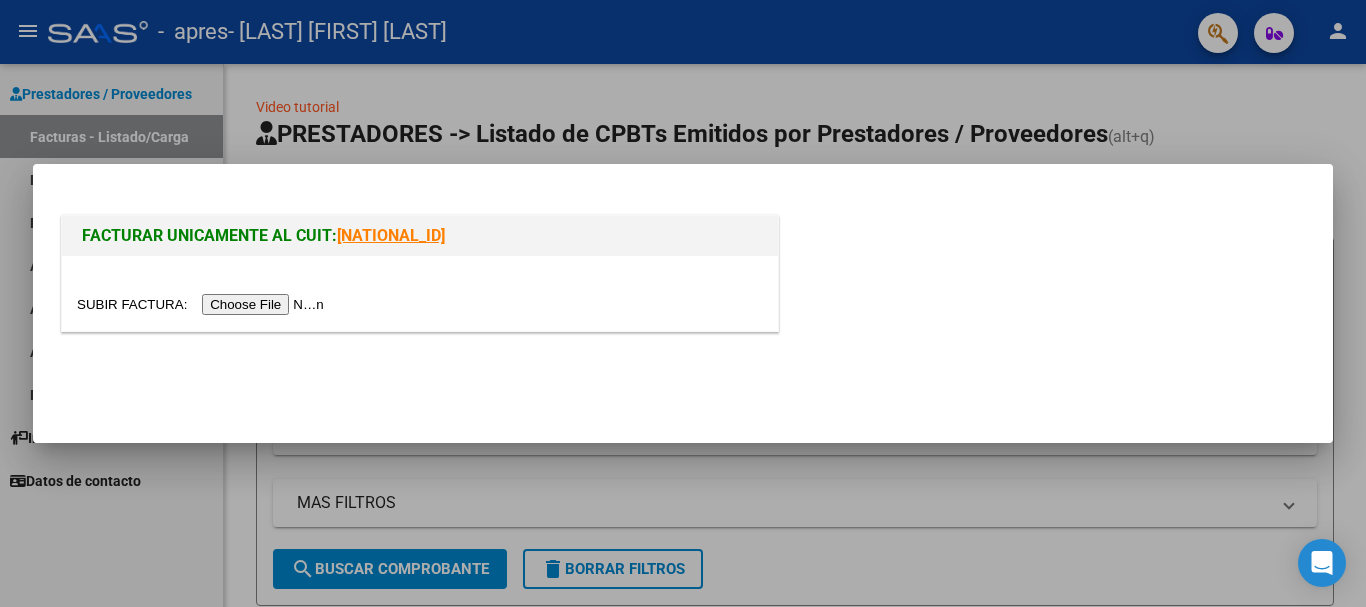 click at bounding box center [203, 304] 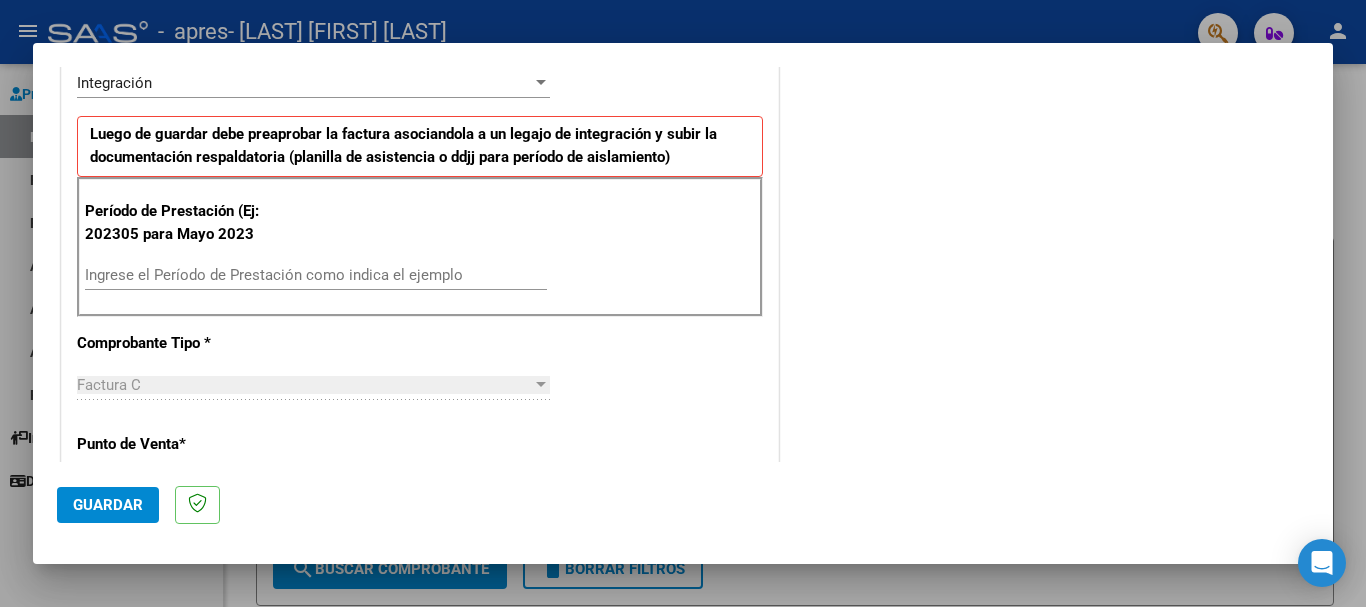 scroll, scrollTop: 472, scrollLeft: 0, axis: vertical 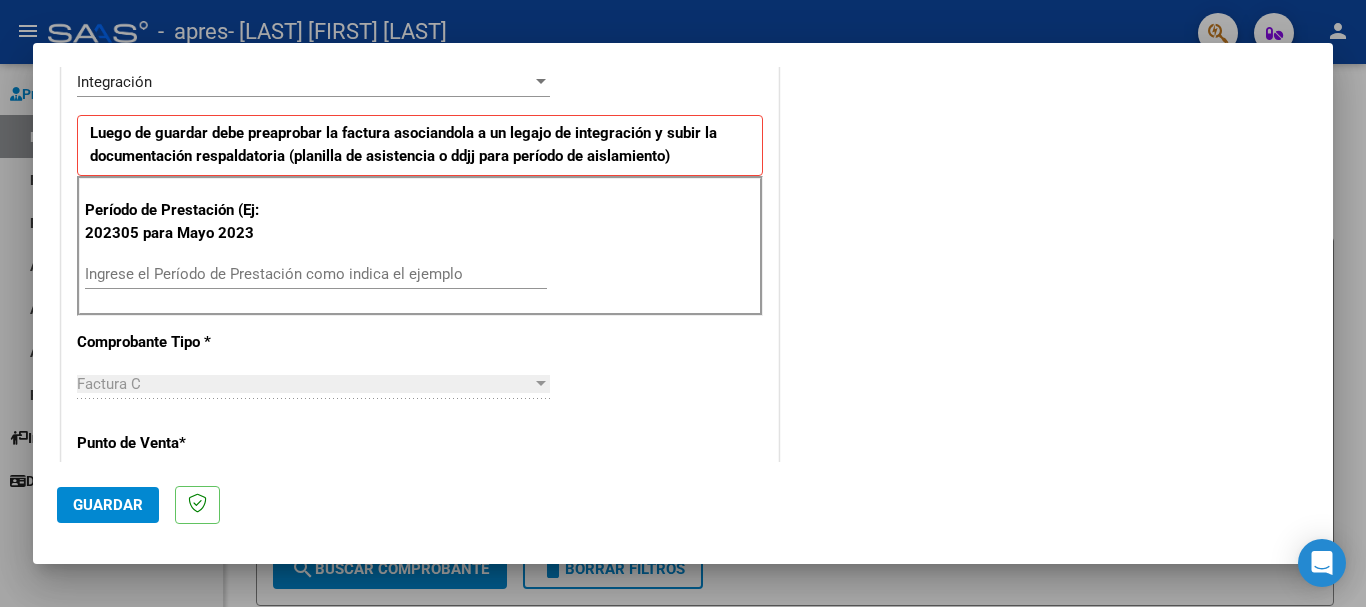click on "Integración" at bounding box center (304, 82) 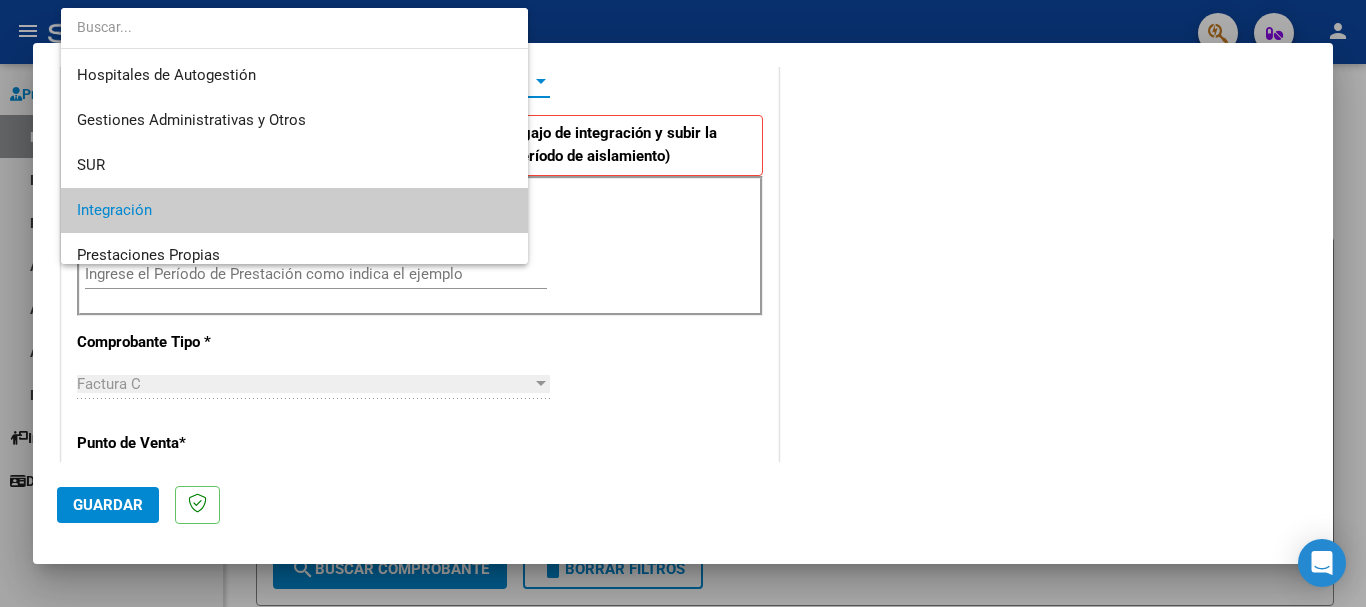 scroll, scrollTop: 129, scrollLeft: 0, axis: vertical 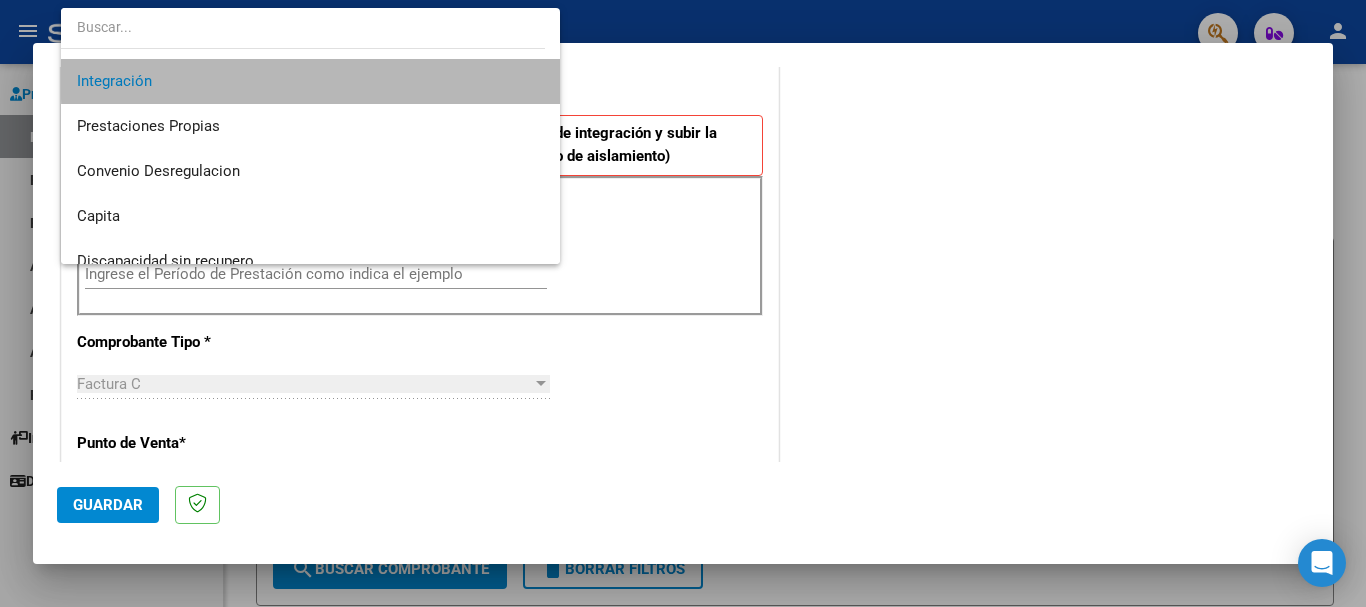 click on "Integración" at bounding box center (310, 81) 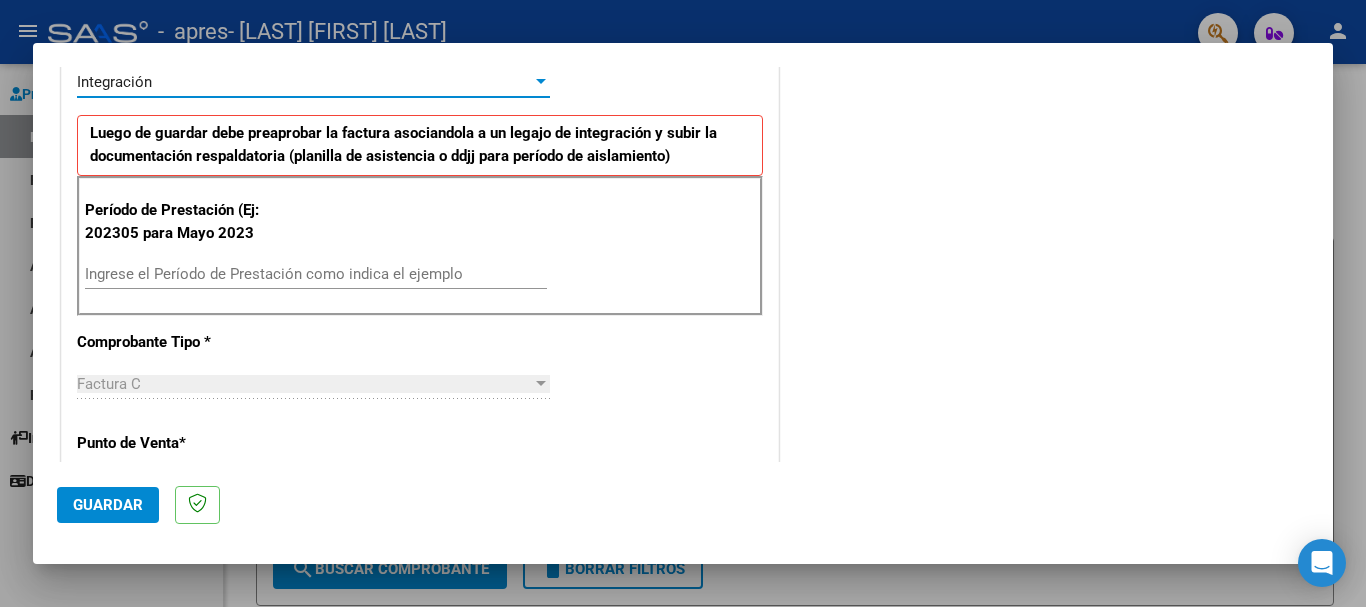 click on "Ingrese el Período de Prestación como indica el ejemplo" at bounding box center (316, 274) 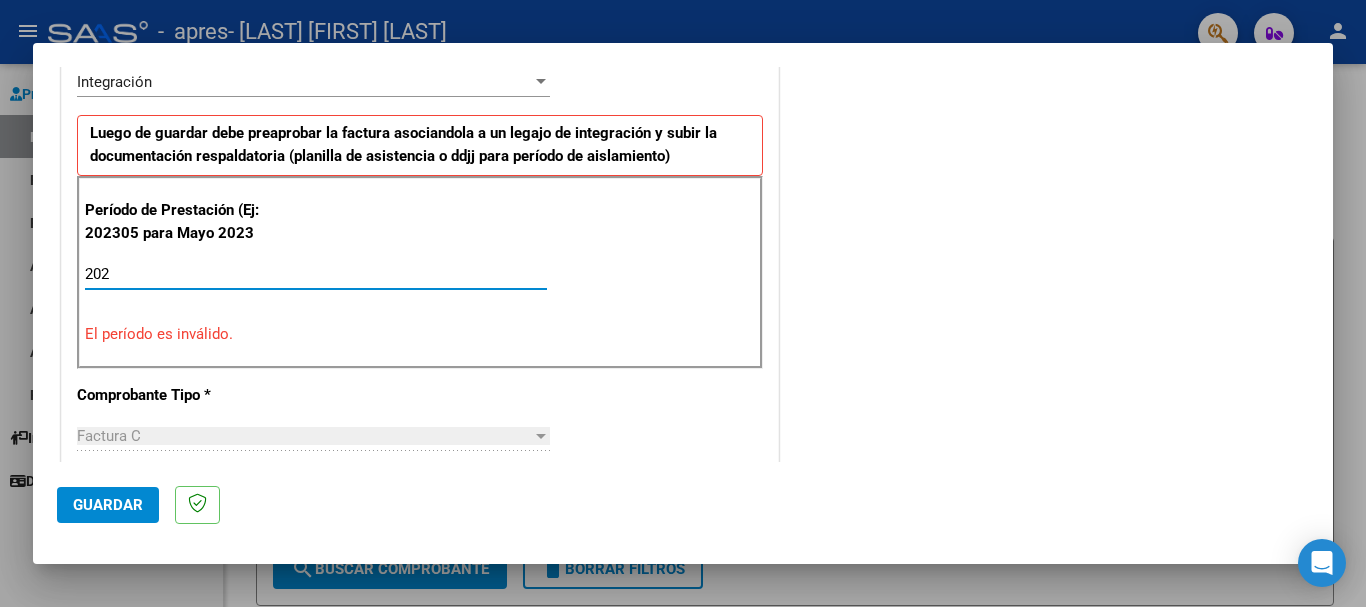 type on "2025" 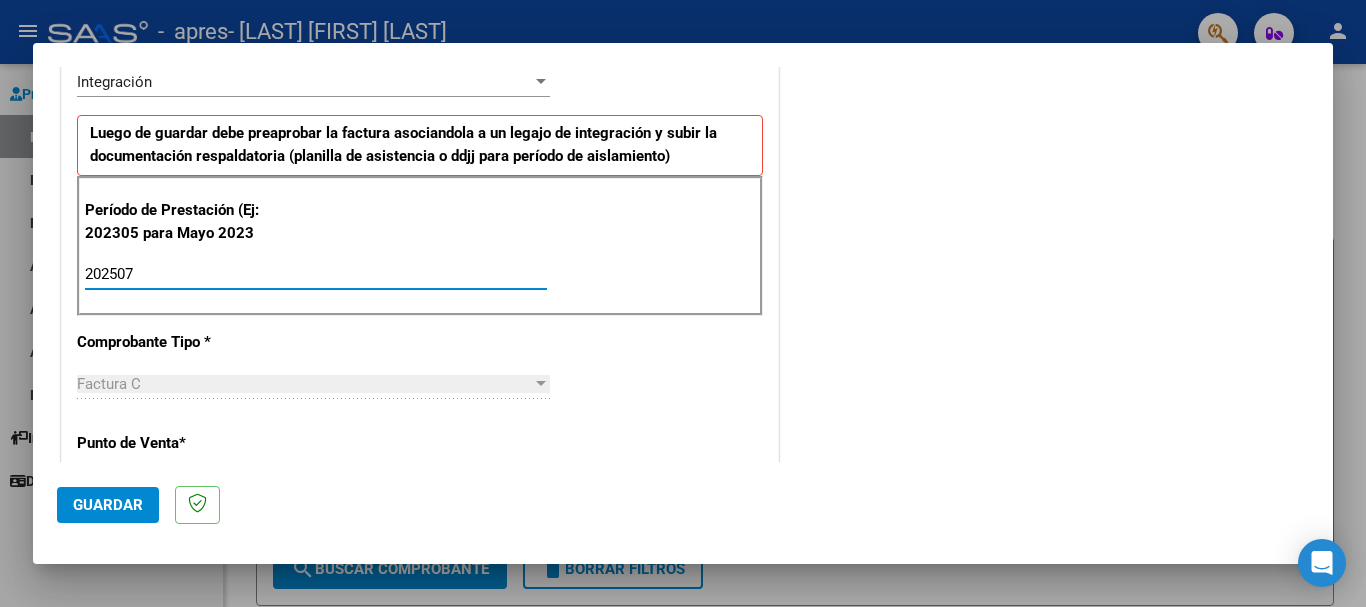 type on "202507" 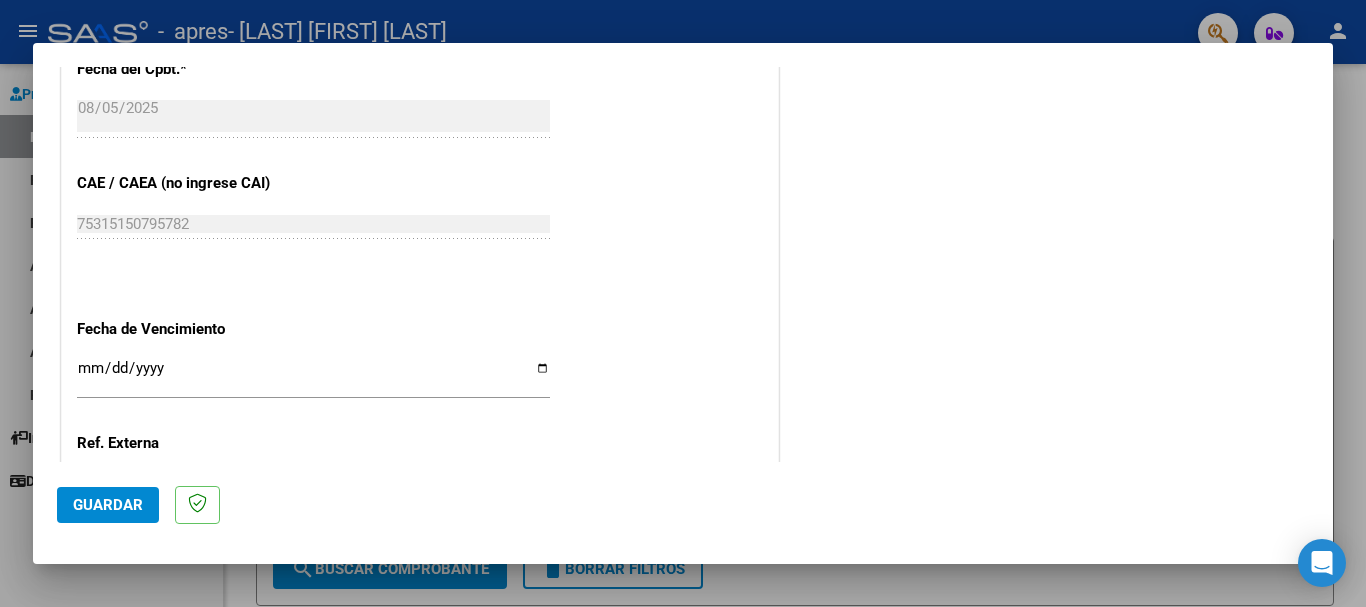 scroll, scrollTop: 1257, scrollLeft: 0, axis: vertical 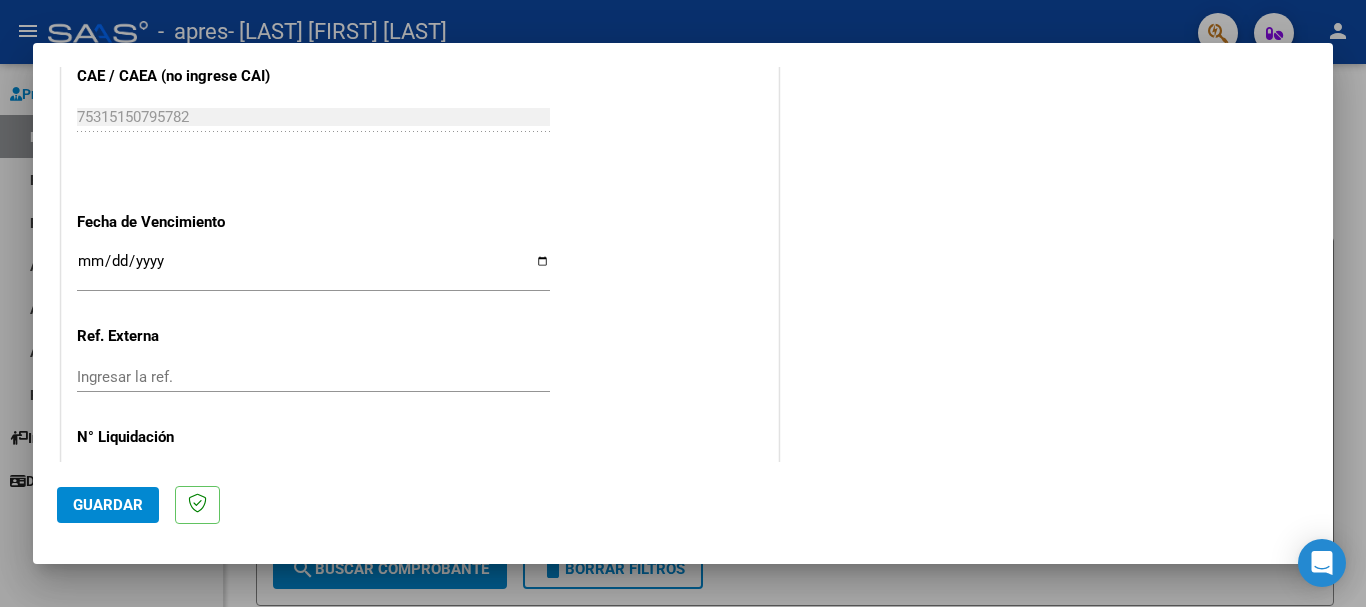 click on "Ingresar la fecha" at bounding box center [313, 269] 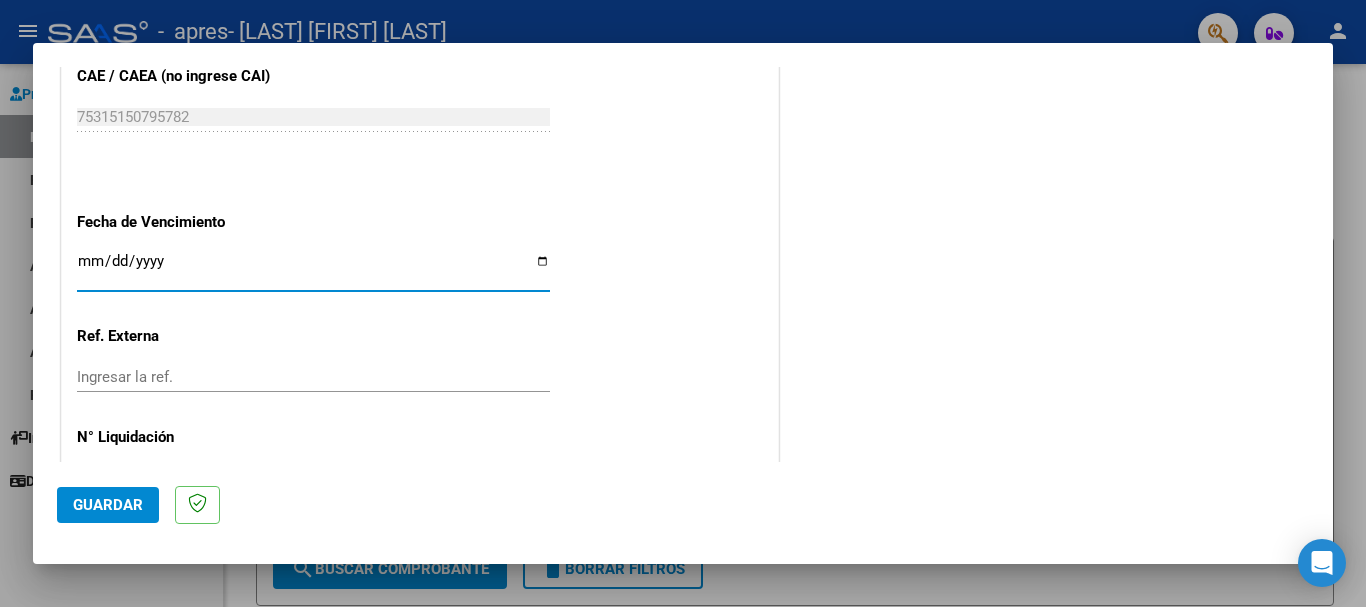 type on "2025-08-15" 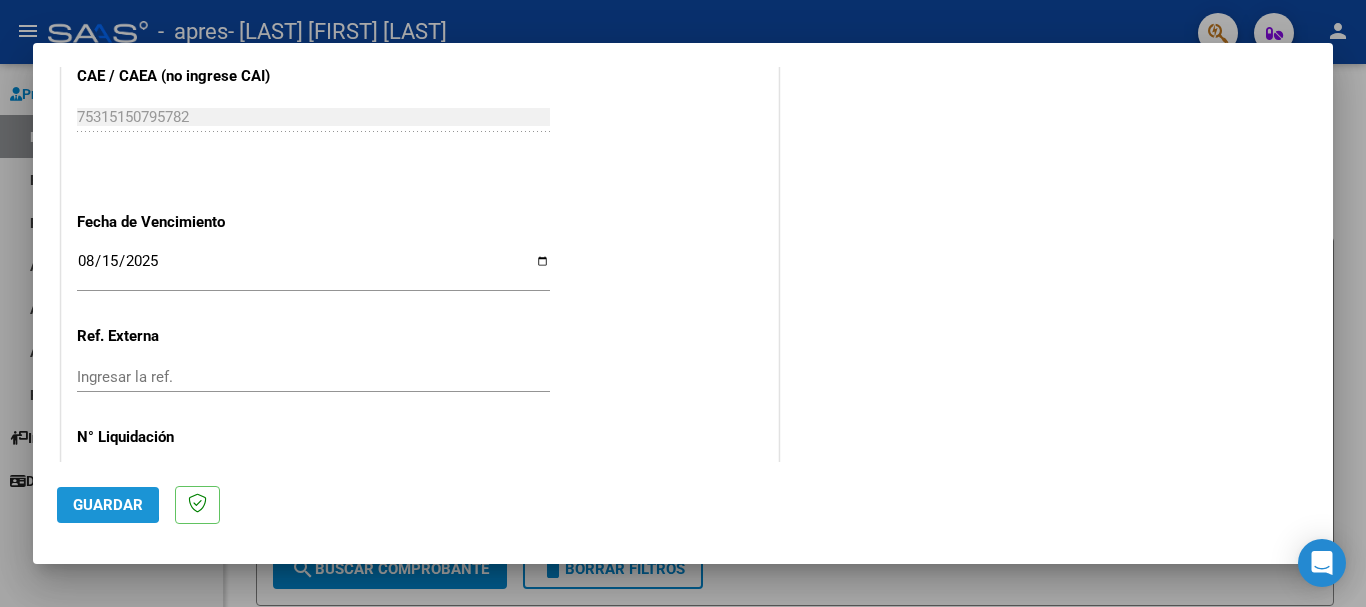 click on "Guardar" 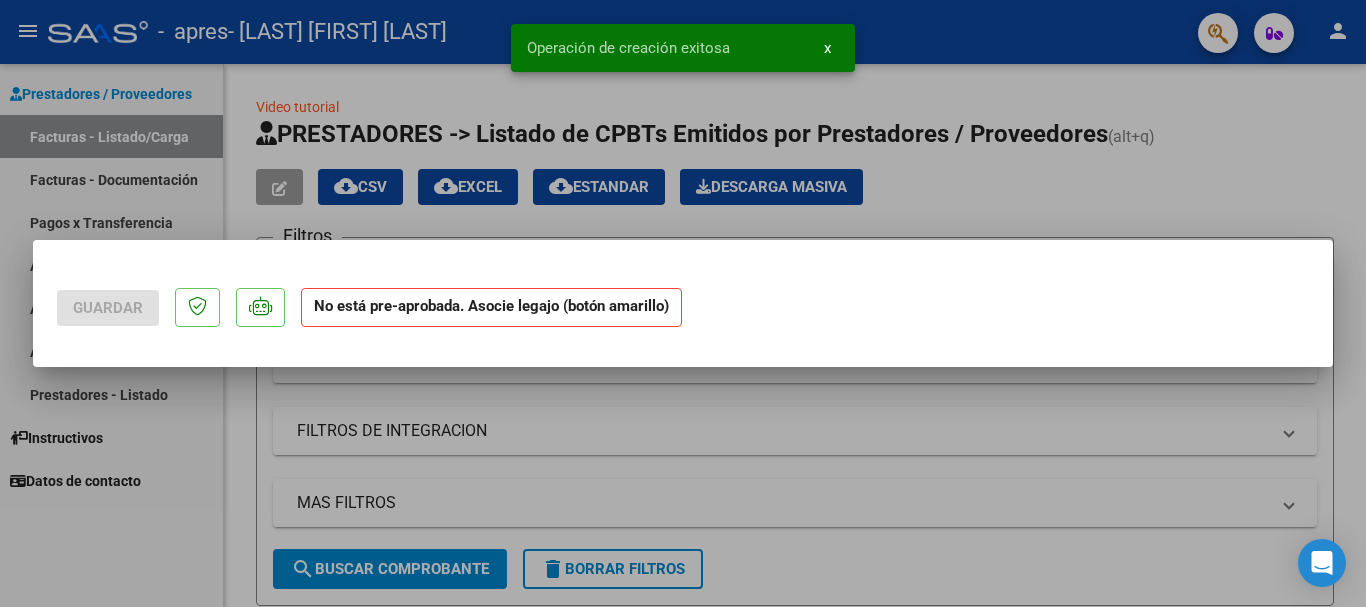 scroll, scrollTop: 0, scrollLeft: 0, axis: both 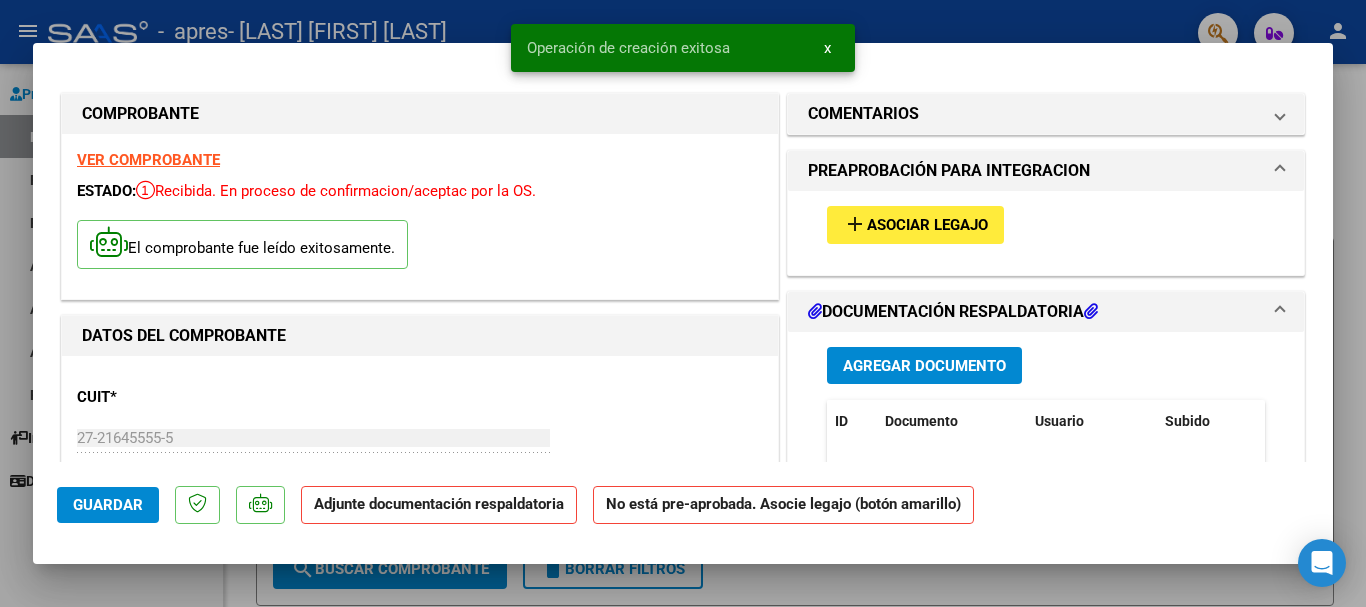 click on "add Asociar Legajo" at bounding box center [915, 224] 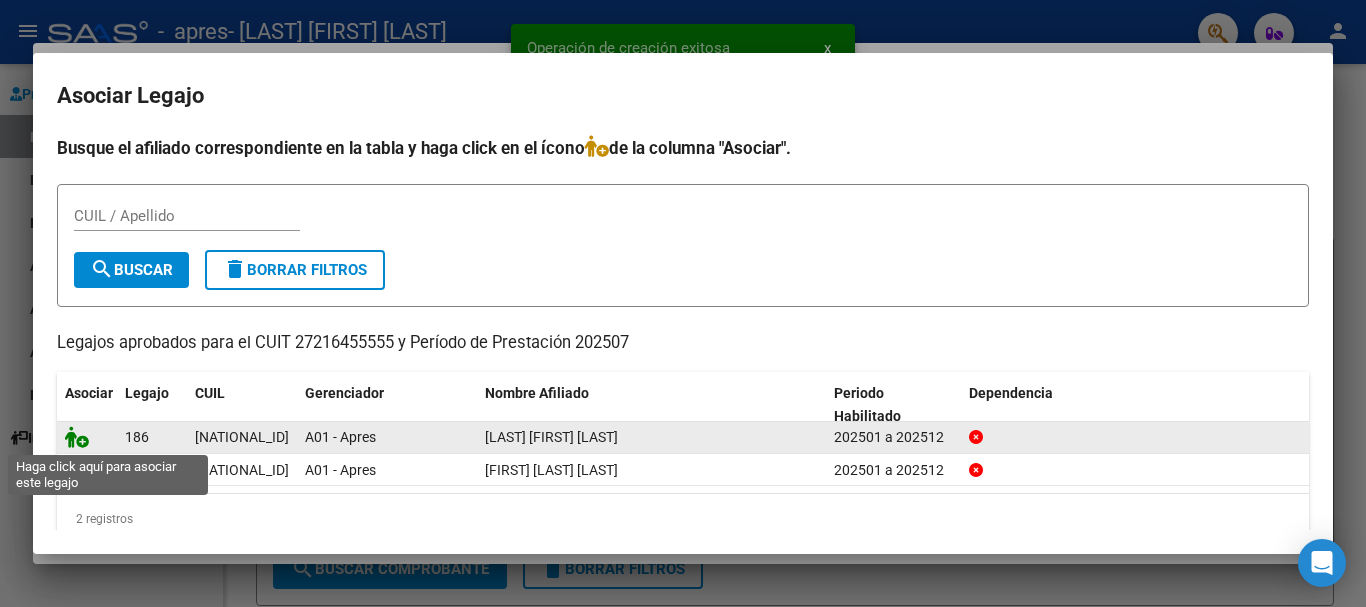 click 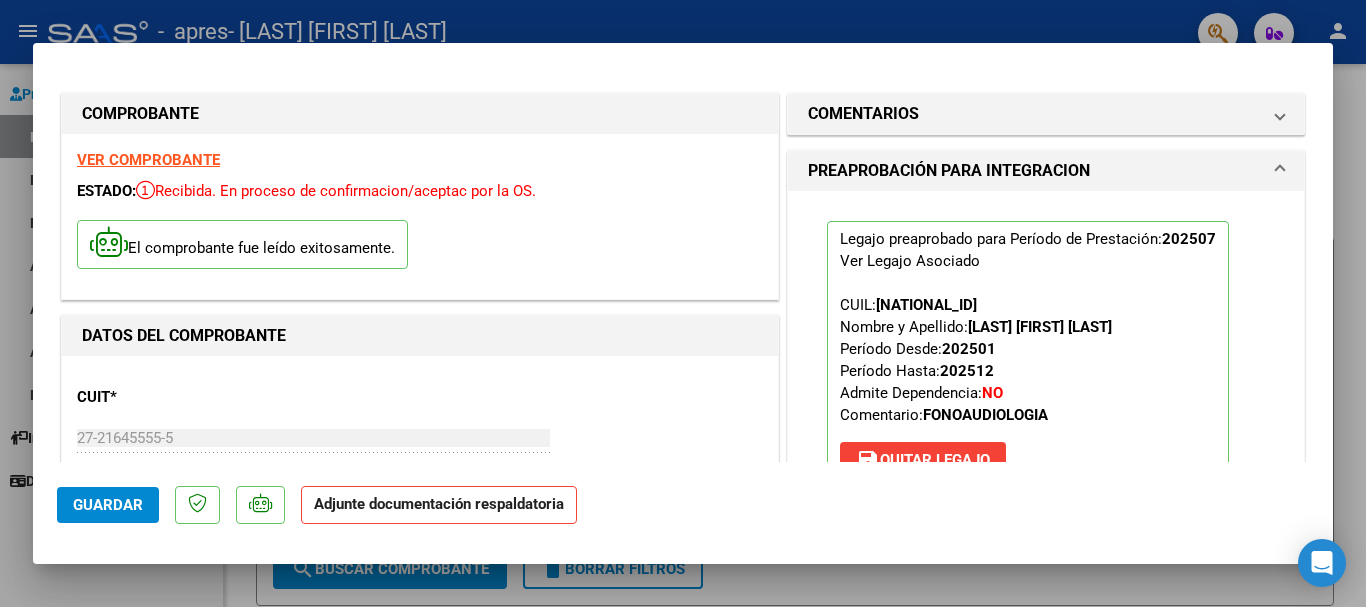 click on "Guardar" 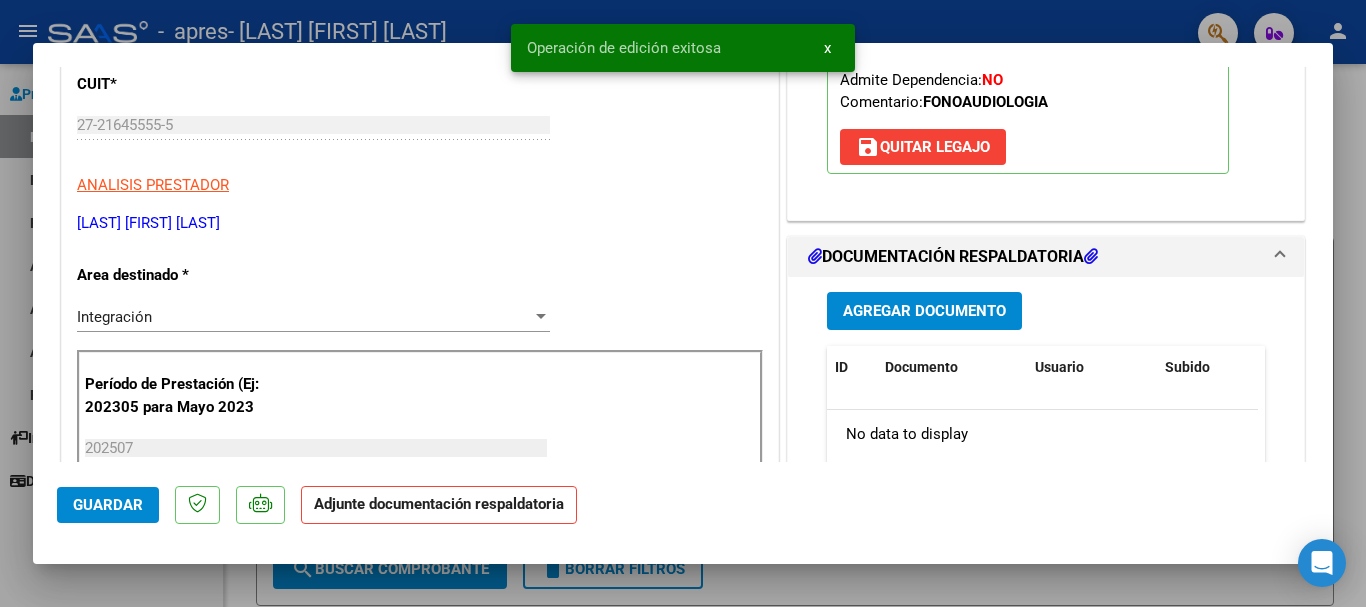 scroll, scrollTop: 392, scrollLeft: 0, axis: vertical 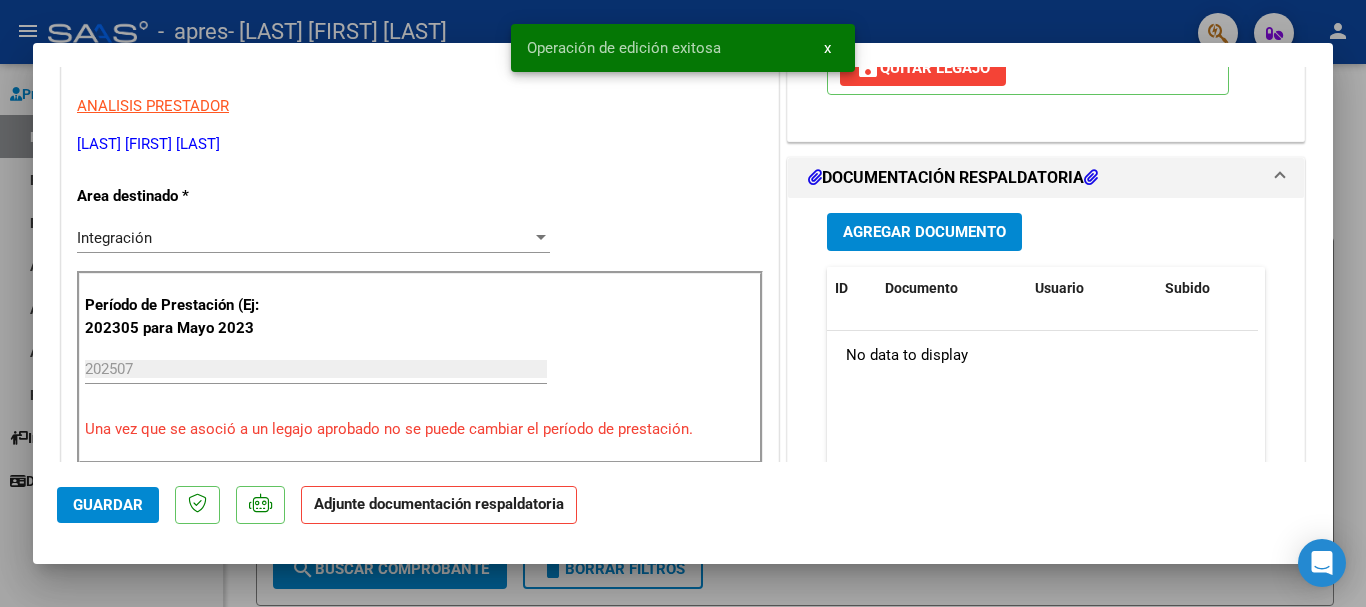 click on "Agregar Documento" at bounding box center [924, 233] 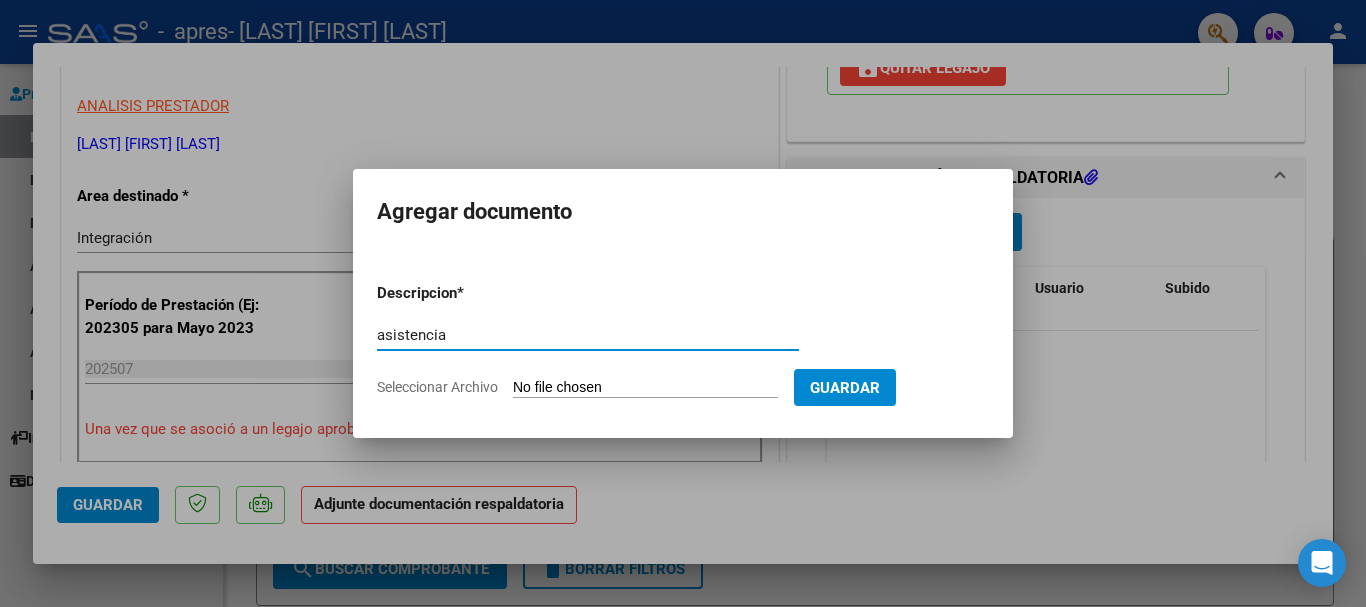 type on "asistencia" 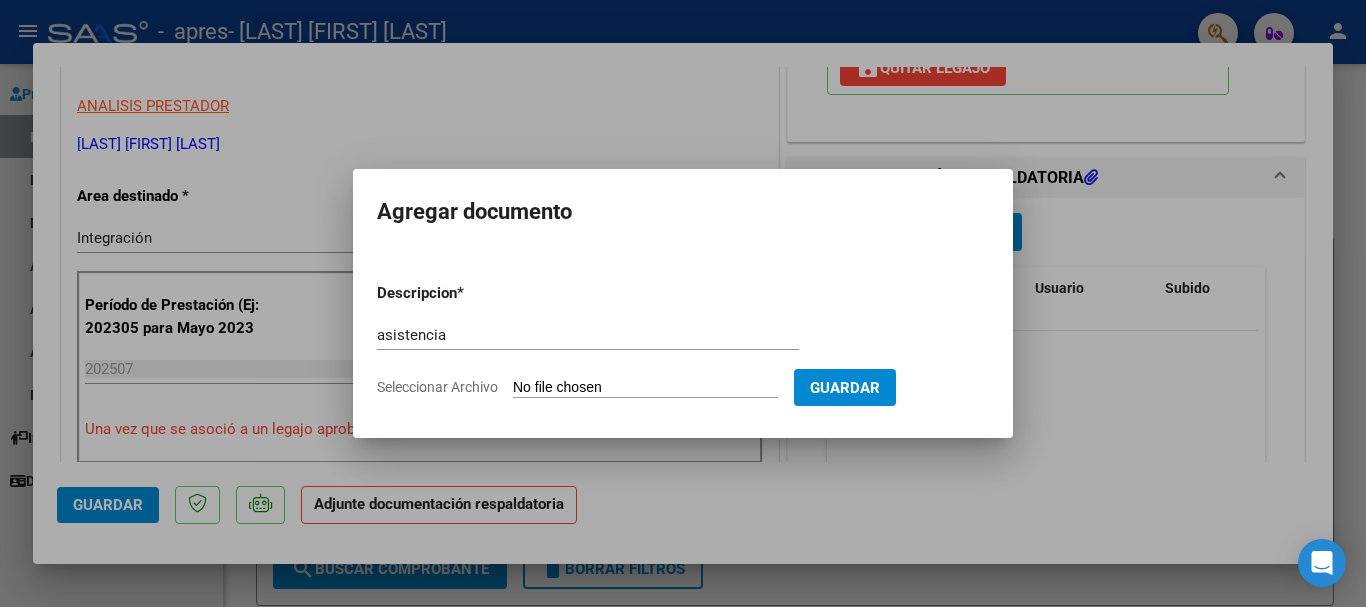 type on "C:\fakepath\Asistencia [LAST] 07-2025.pdf" 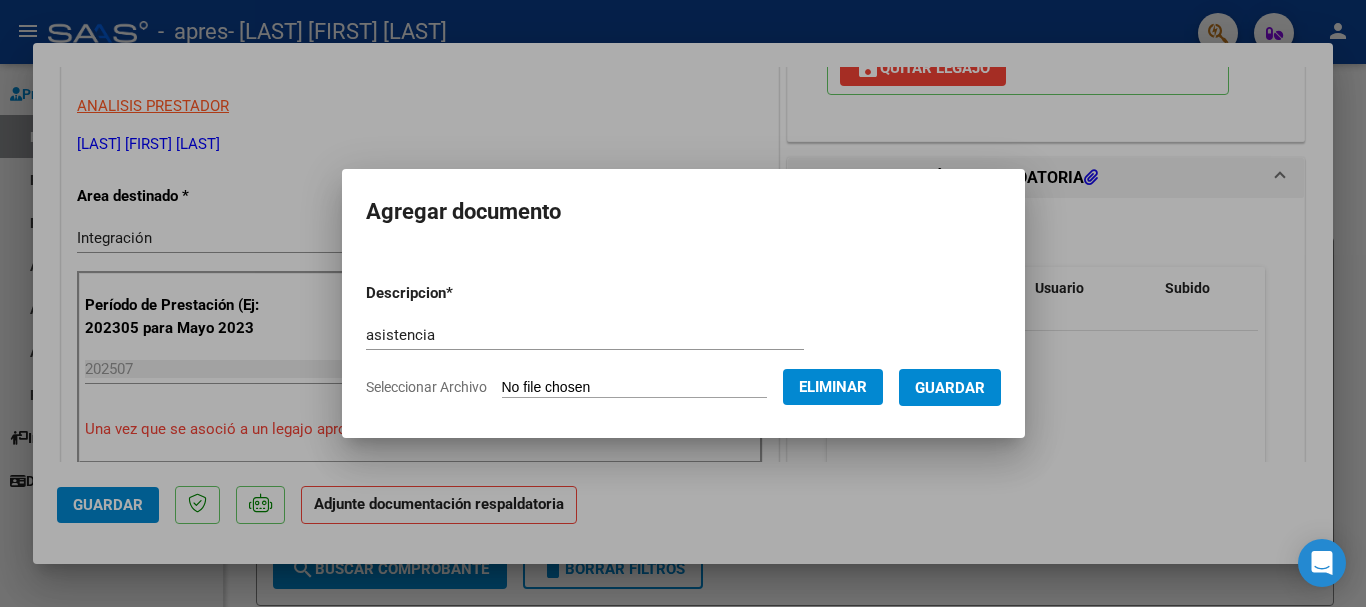 click on "Guardar" at bounding box center (950, 388) 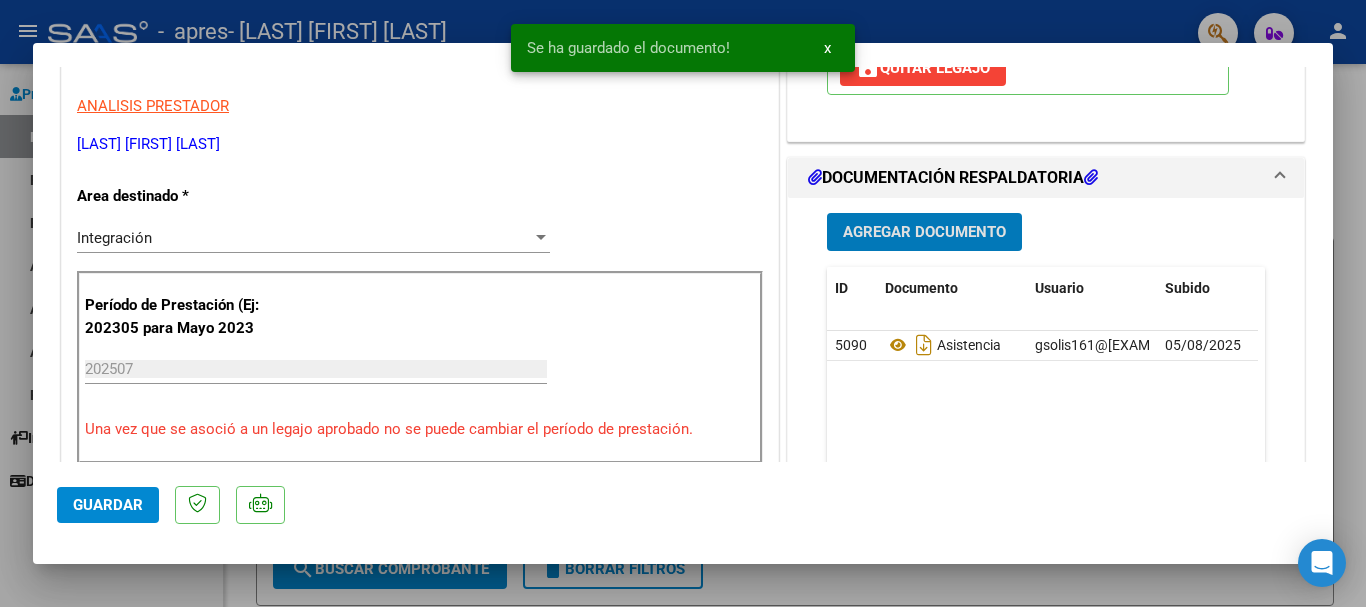 click on "Guardar" 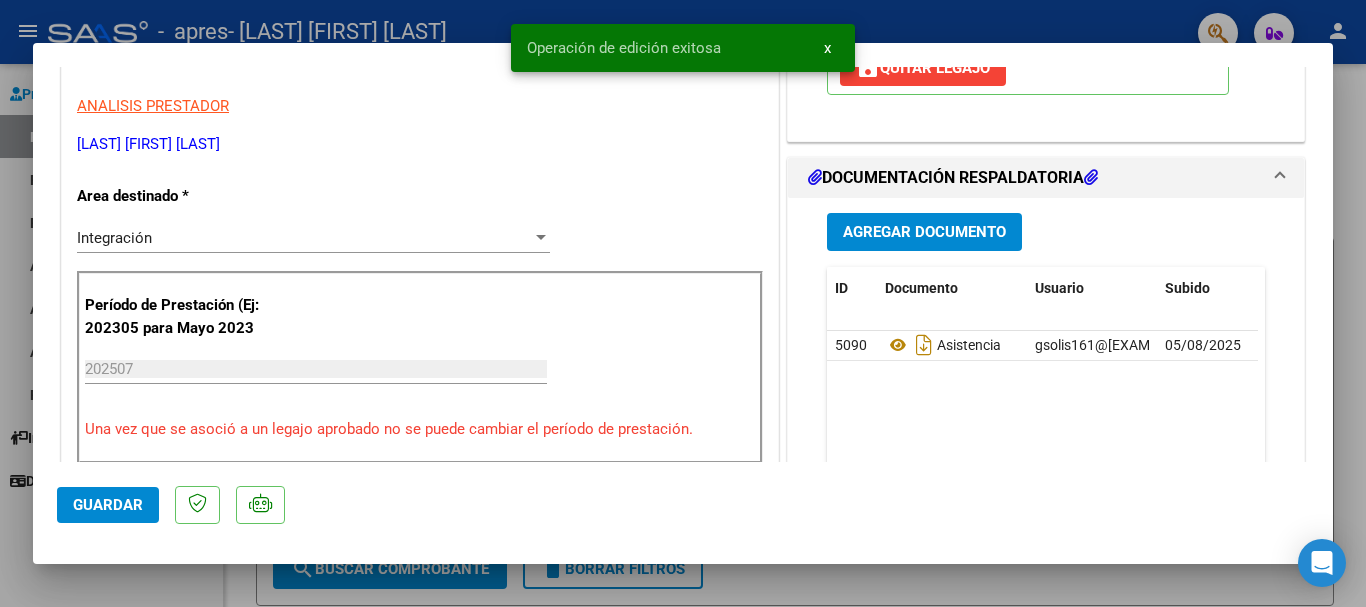click at bounding box center (683, 303) 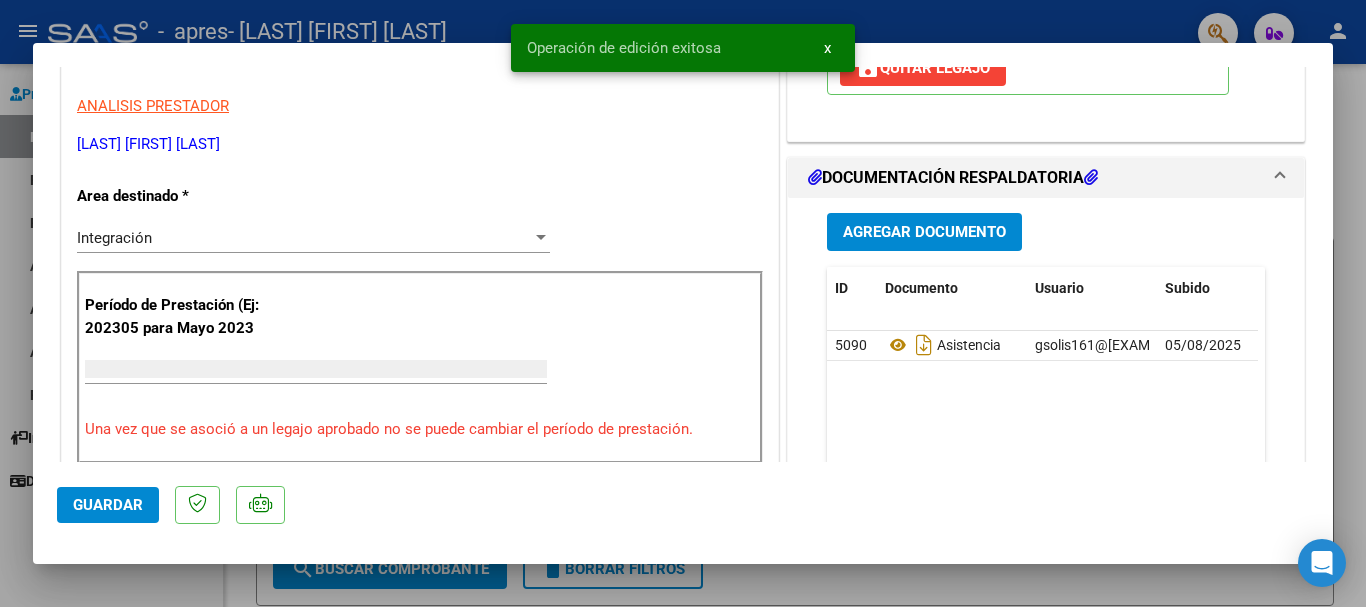 scroll, scrollTop: 331, scrollLeft: 0, axis: vertical 